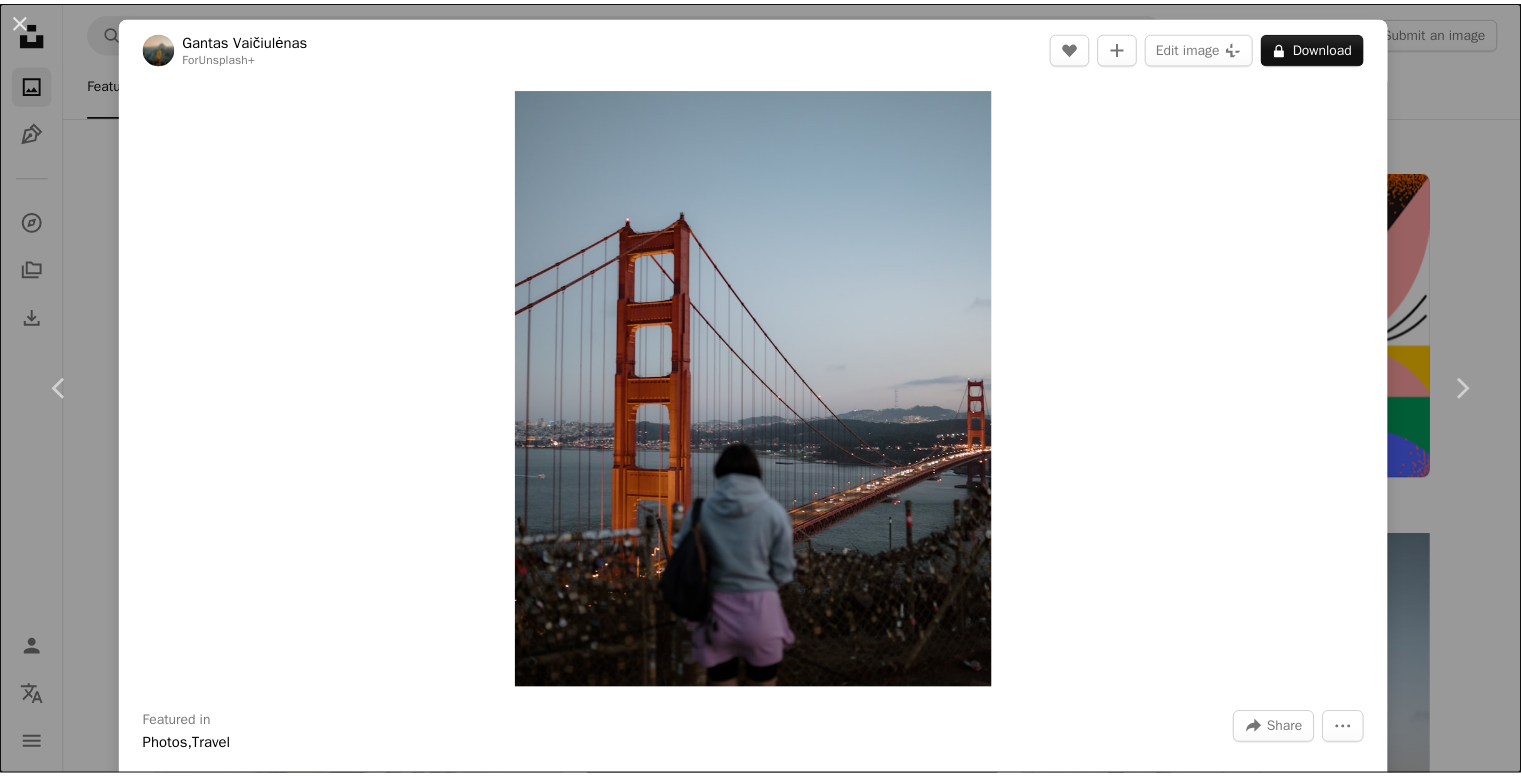 scroll, scrollTop: 0, scrollLeft: 0, axis: both 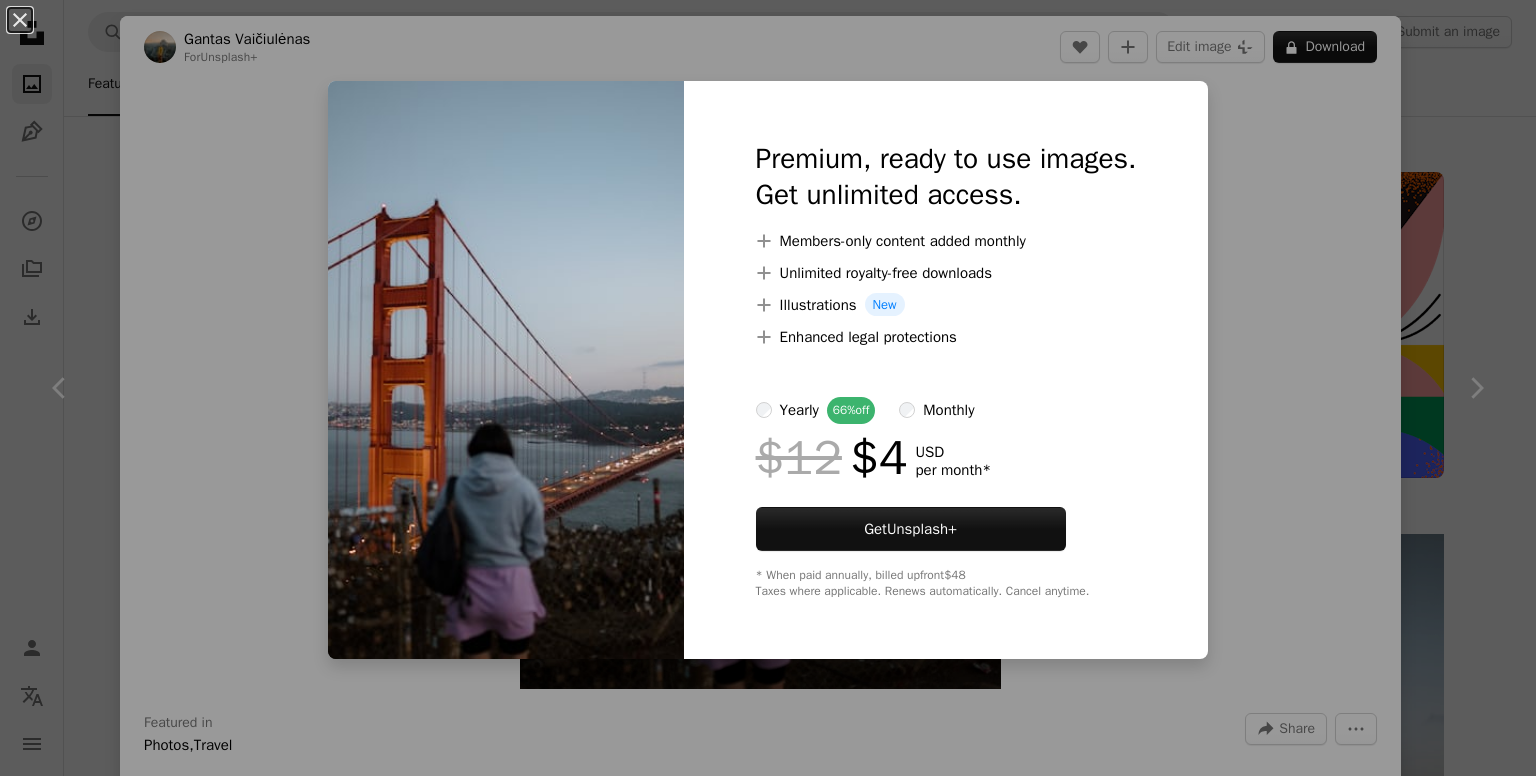 click on "An X shape Premium, ready to use images. Get unlimited access. A plus sign Members-only content added monthly A plus sign Unlimited royalty-free downloads A plus sign Illustrations  New A plus sign Enhanced legal protections yearly 66%  off monthly $12   $4 USD per month * Get  Unsplash+ * When paid annually, billed upfront  $48 Taxes where applicable. Renews automatically. Cancel anytime." at bounding box center (768, 388) 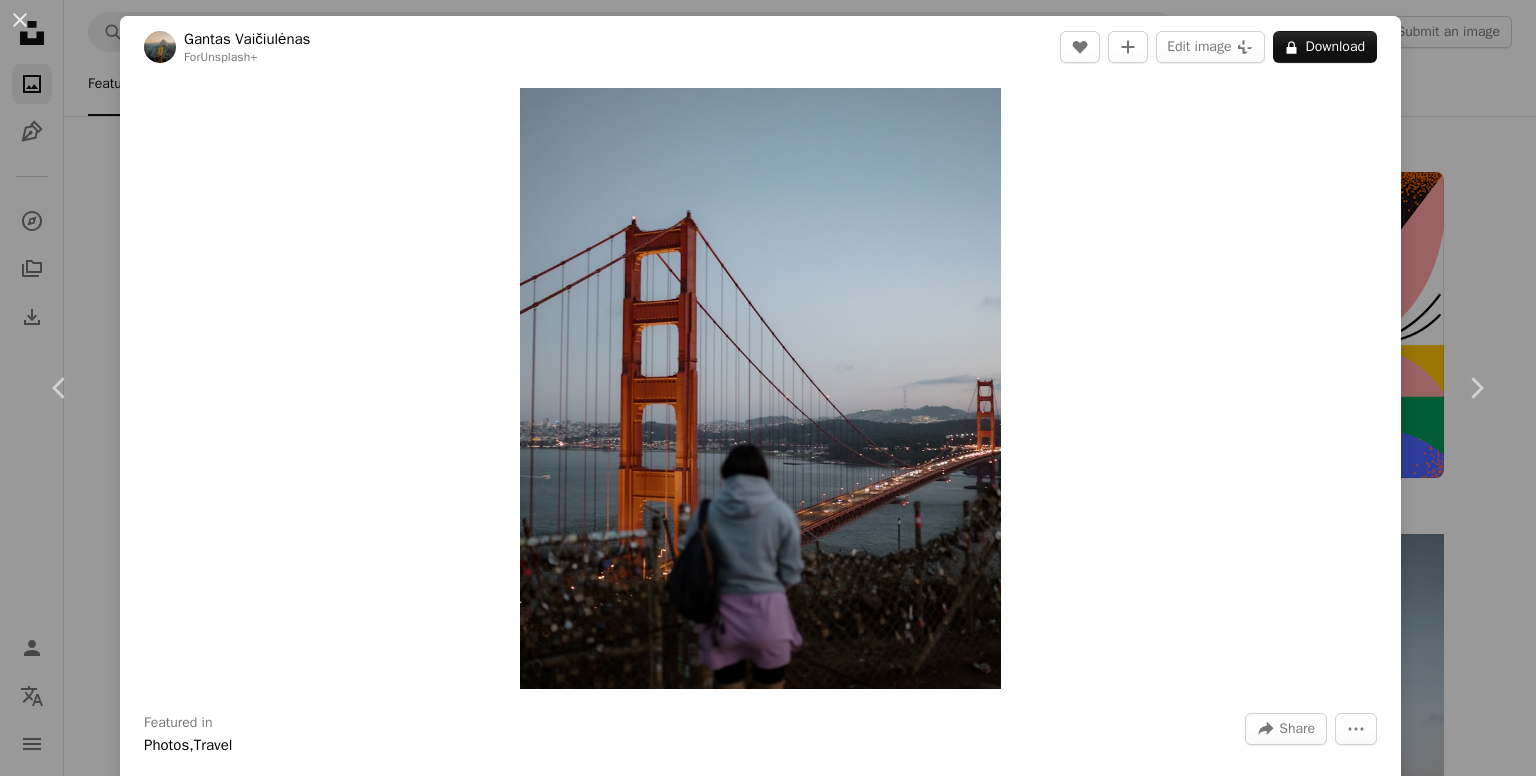 click on "An X shape Chevron left Chevron right [FIRST] [LAST] For  Unsplash+ A heart A plus sign Edit image   Plus sign for Unsplash+ A lock   Download Zoom in Featured in Photos ,  Travel A forward-right arrow Share More Actions City and infrastructure › Bridge [LANDMARK], [STATE], [COUNTRY]. A map marker [LANDMARK], [STATE], [COUNTRY] Calendar outlined Published on  May 20, 2025 Camera SONY, ILCE-7M3 Safety Licensed under the  Unsplash+ License california golden gate bridge destination landmark famous view iconic landmark usa san francisco Free pictures From this series Chevron right Plus sign for Unsplash+ Plus sign for Unsplash+ Plus sign for Unsplash+ Plus sign for Unsplash+ Related images Plus sign for Unsplash+ A heart A plus sign [FIRST] [LAST] For  Unsplash+ A lock   Download Plus sign for Unsplash+ A heart A plus sign [FIRST] [LAST] For  Unsplash+ A lock   Download Plus sign for Unsplash+ A heart A plus sign [FIRST] [LAST] For  Unsplash+ A lock   Download A heart For" at bounding box center [768, 388] 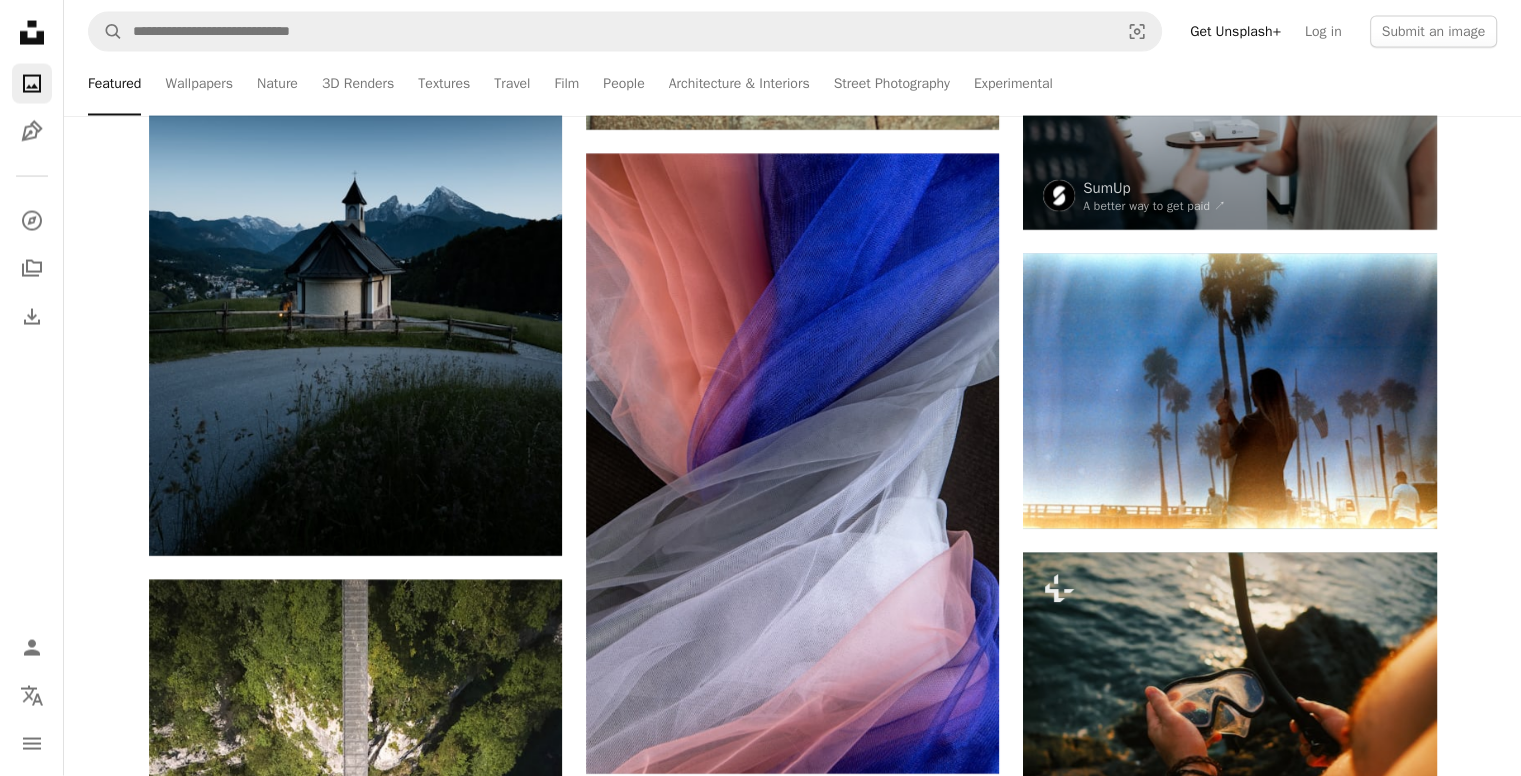 scroll, scrollTop: 4256, scrollLeft: 0, axis: vertical 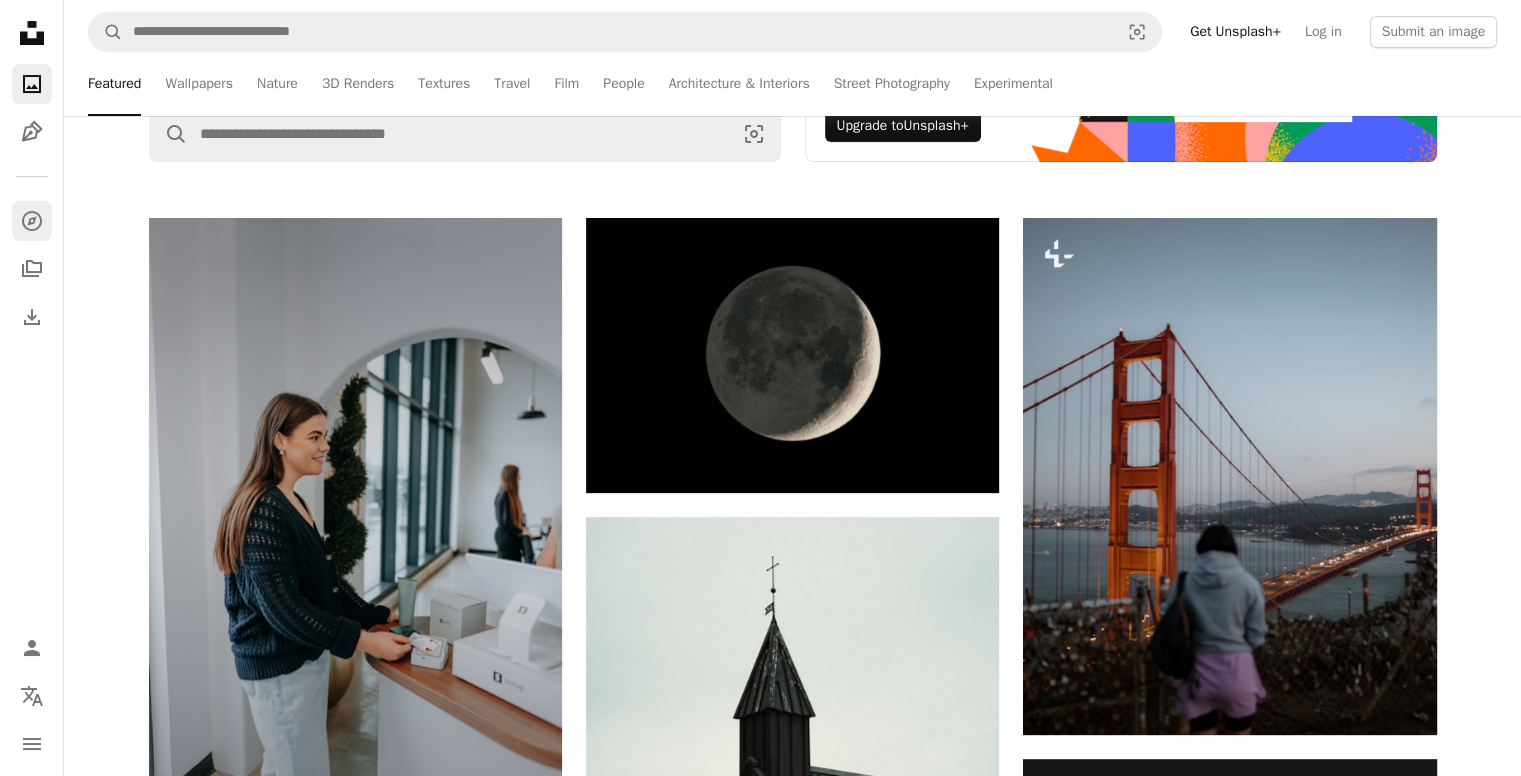click on "A compass" at bounding box center [32, 221] 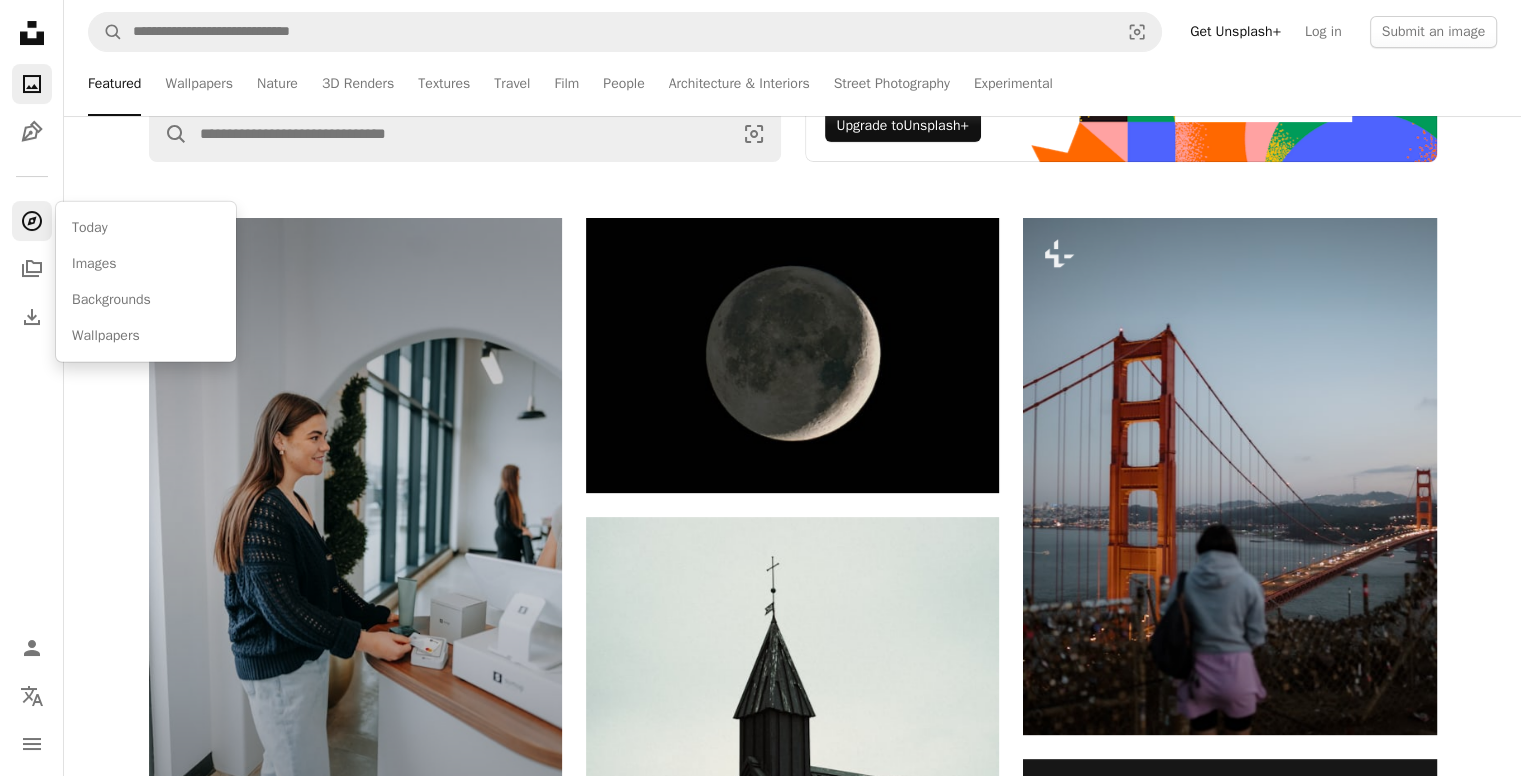 scroll, scrollTop: 0, scrollLeft: 0, axis: both 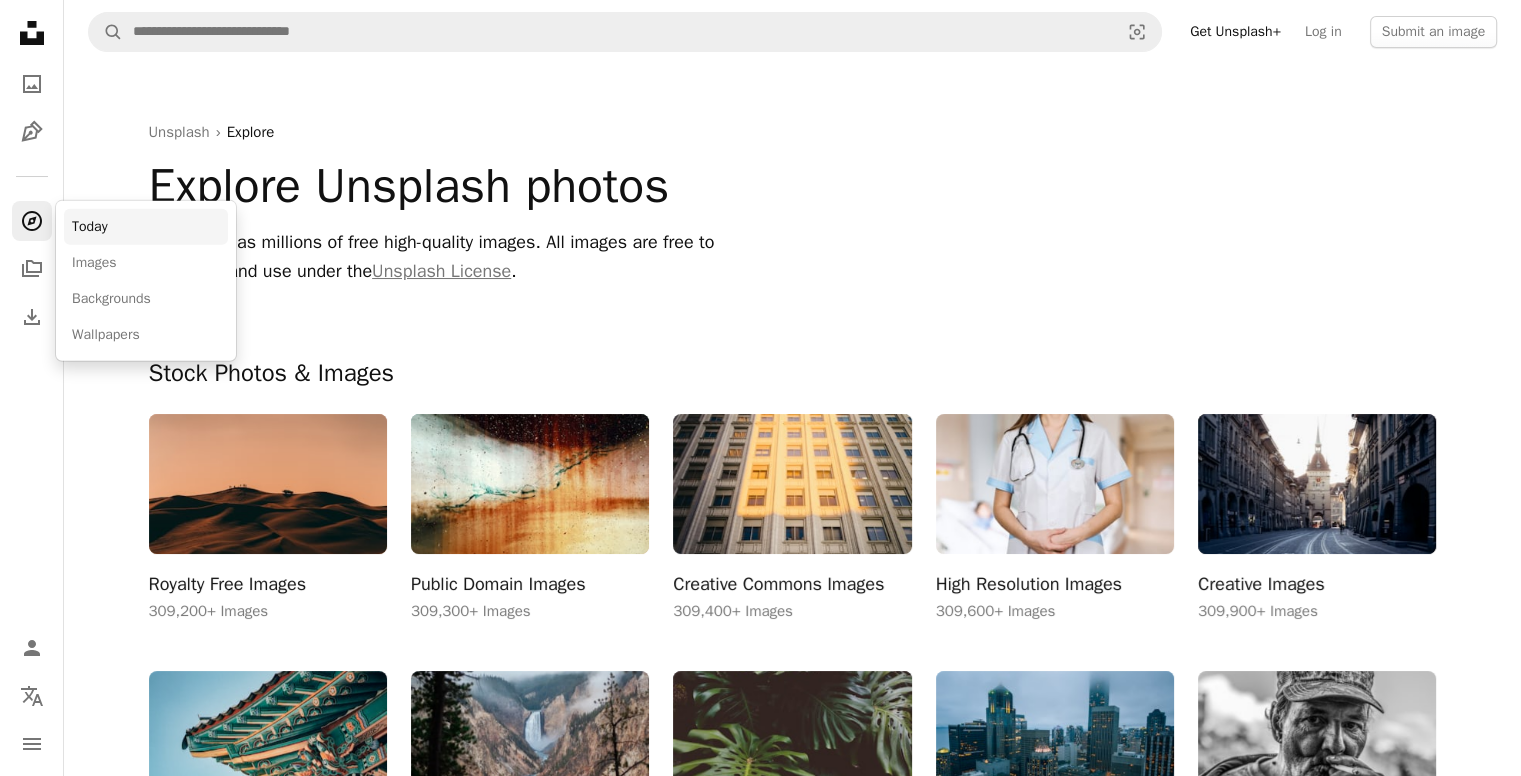 click on "Today" at bounding box center (146, 227) 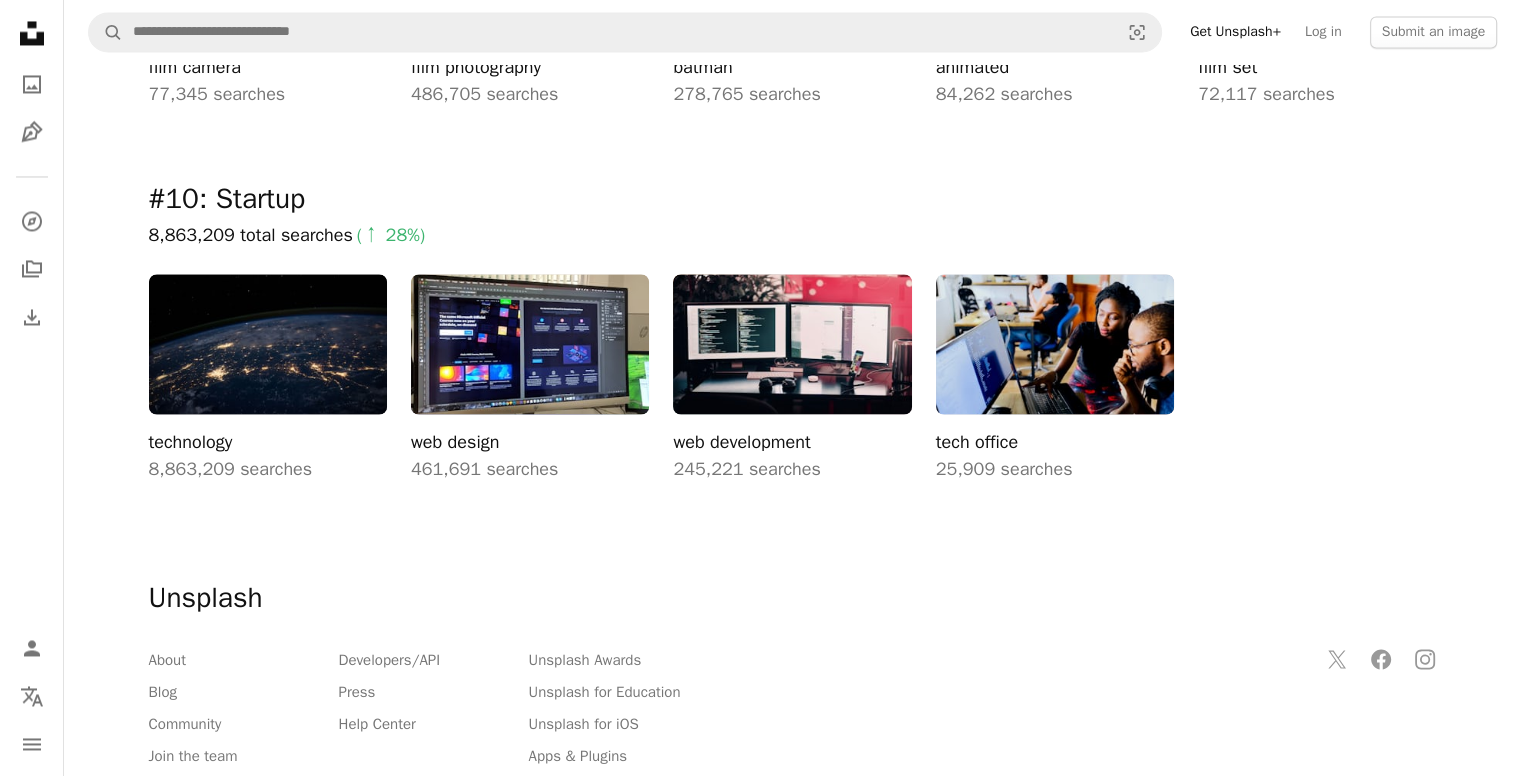 scroll, scrollTop: 3705, scrollLeft: 0, axis: vertical 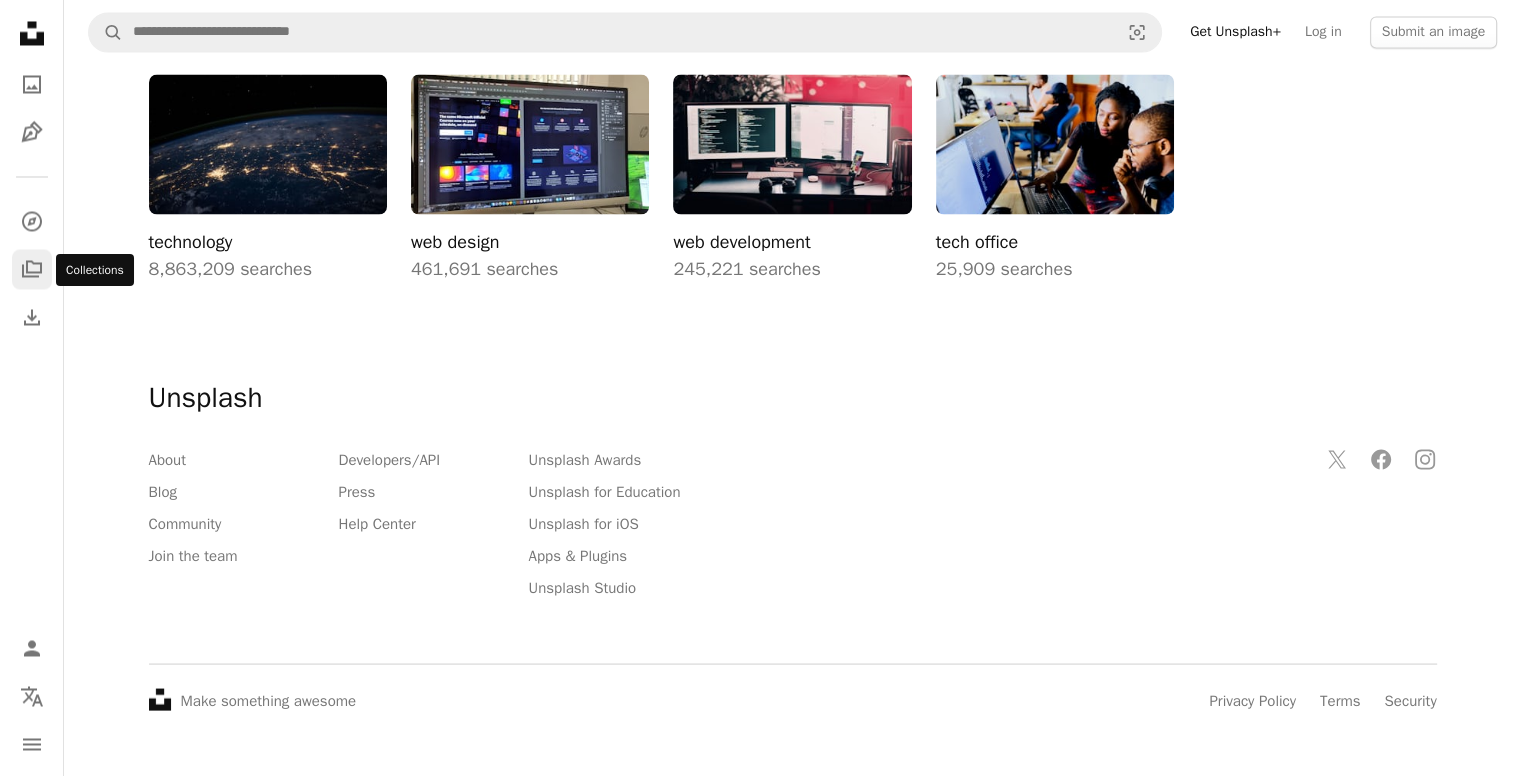 click 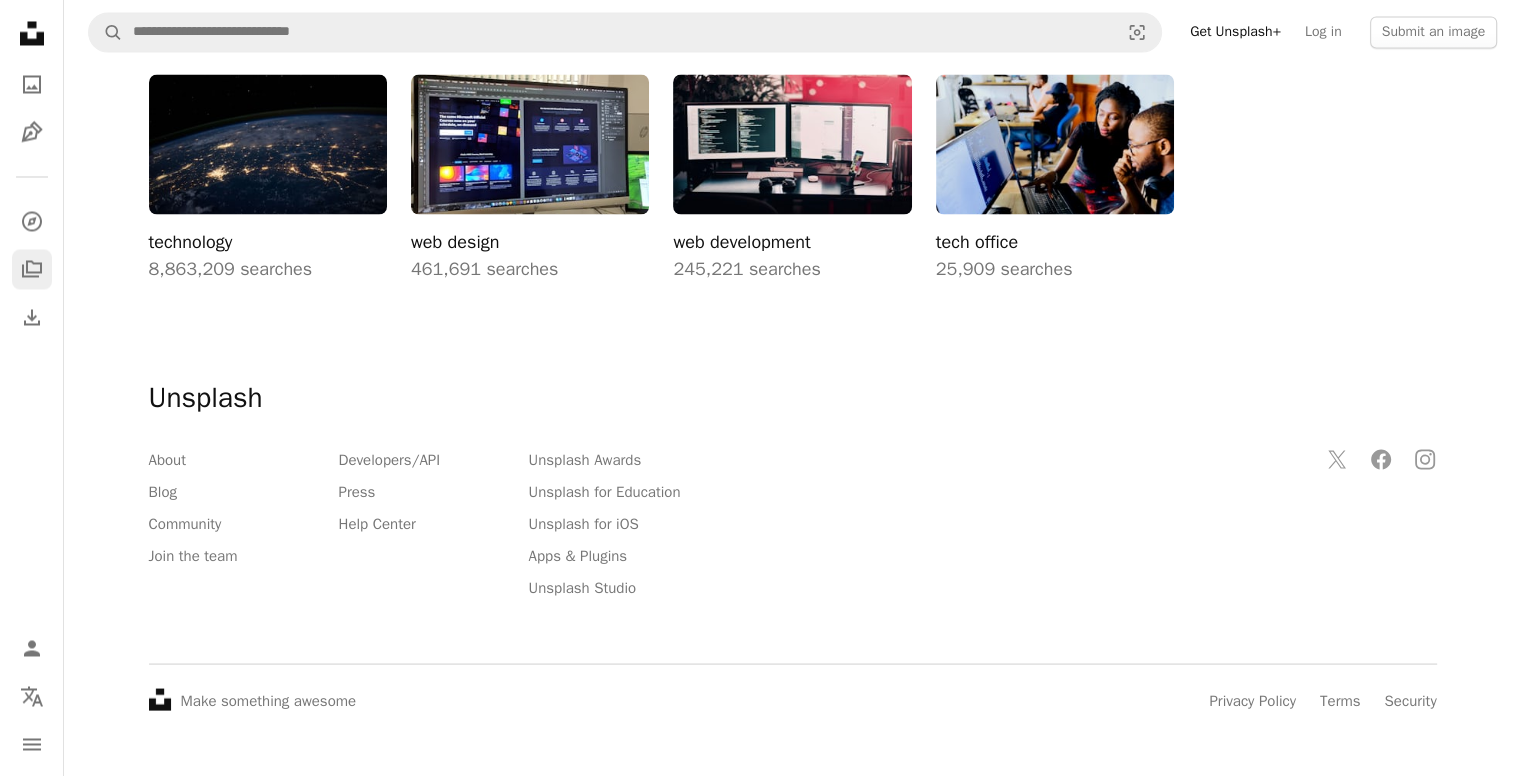 scroll, scrollTop: 0, scrollLeft: 0, axis: both 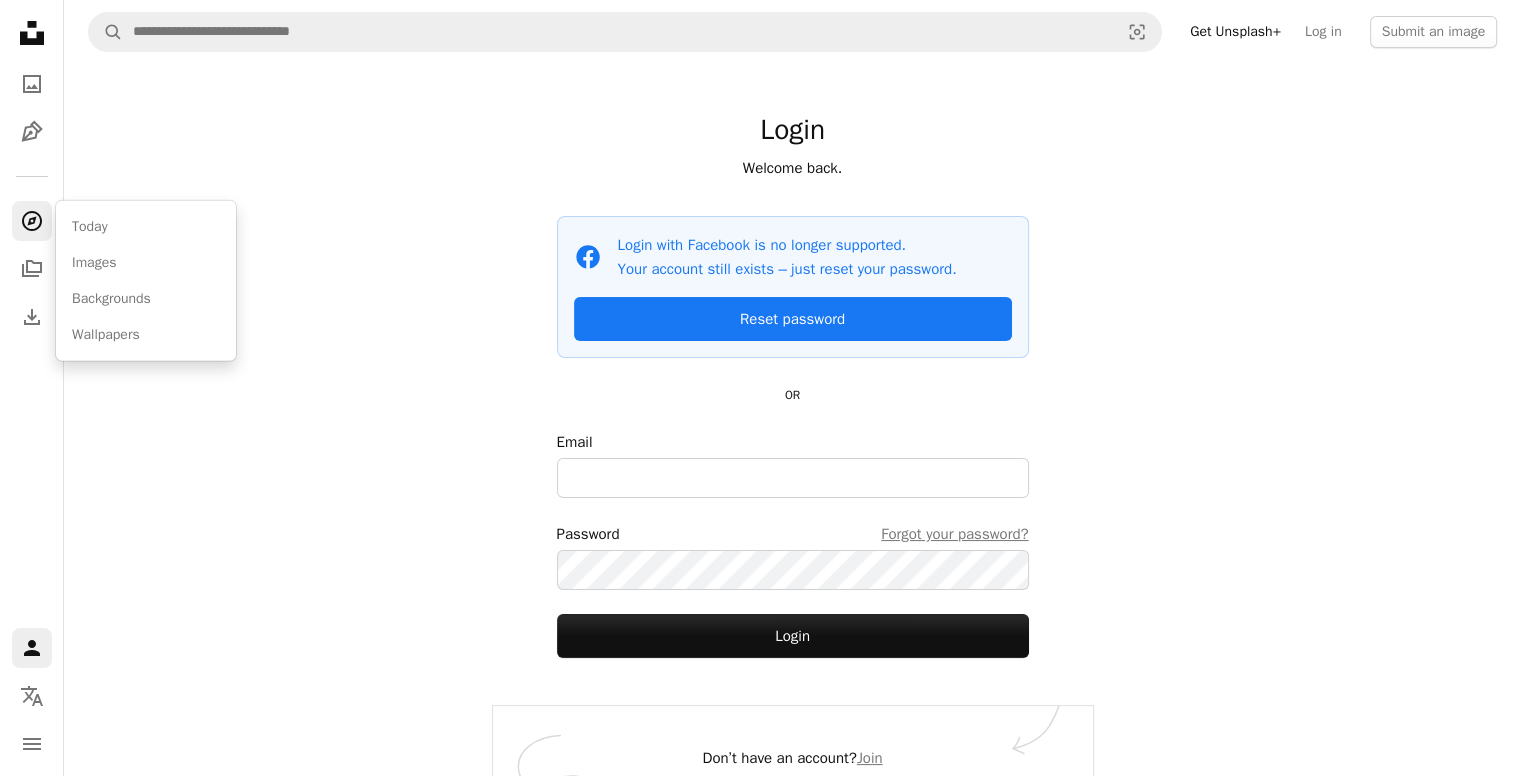 click on "A compass" 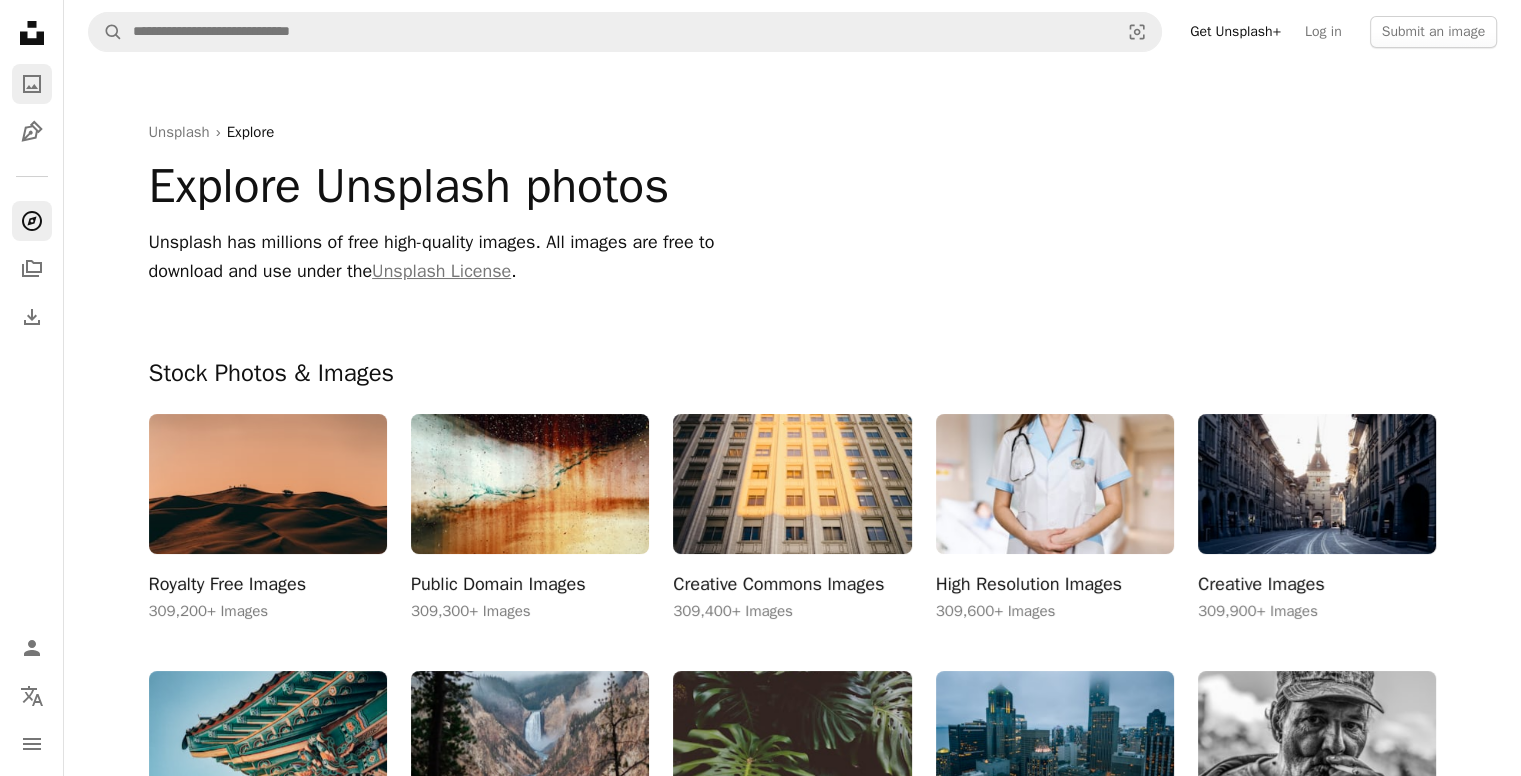 click 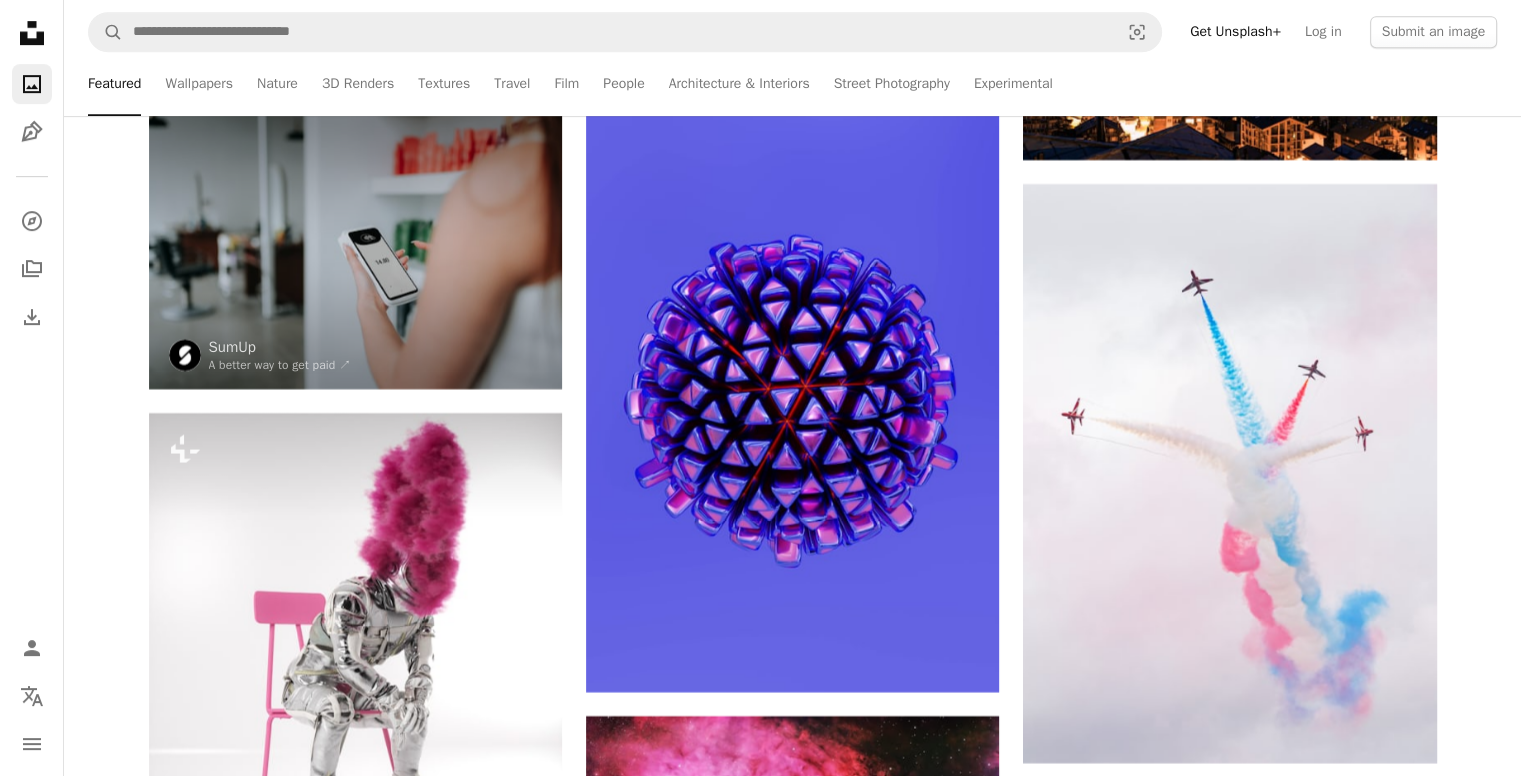 scroll, scrollTop: 8791, scrollLeft: 0, axis: vertical 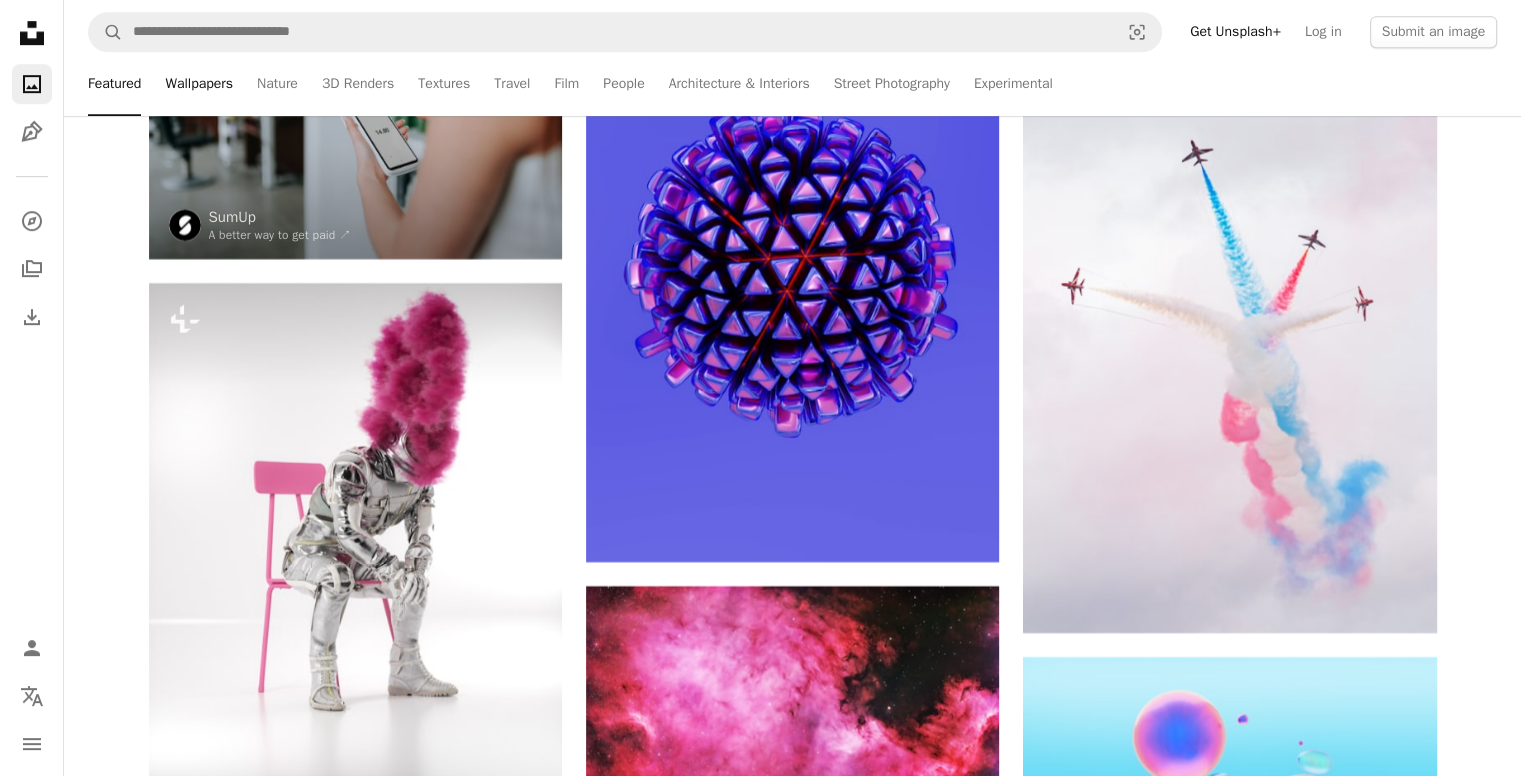 click on "Wallpapers" at bounding box center (199, 84) 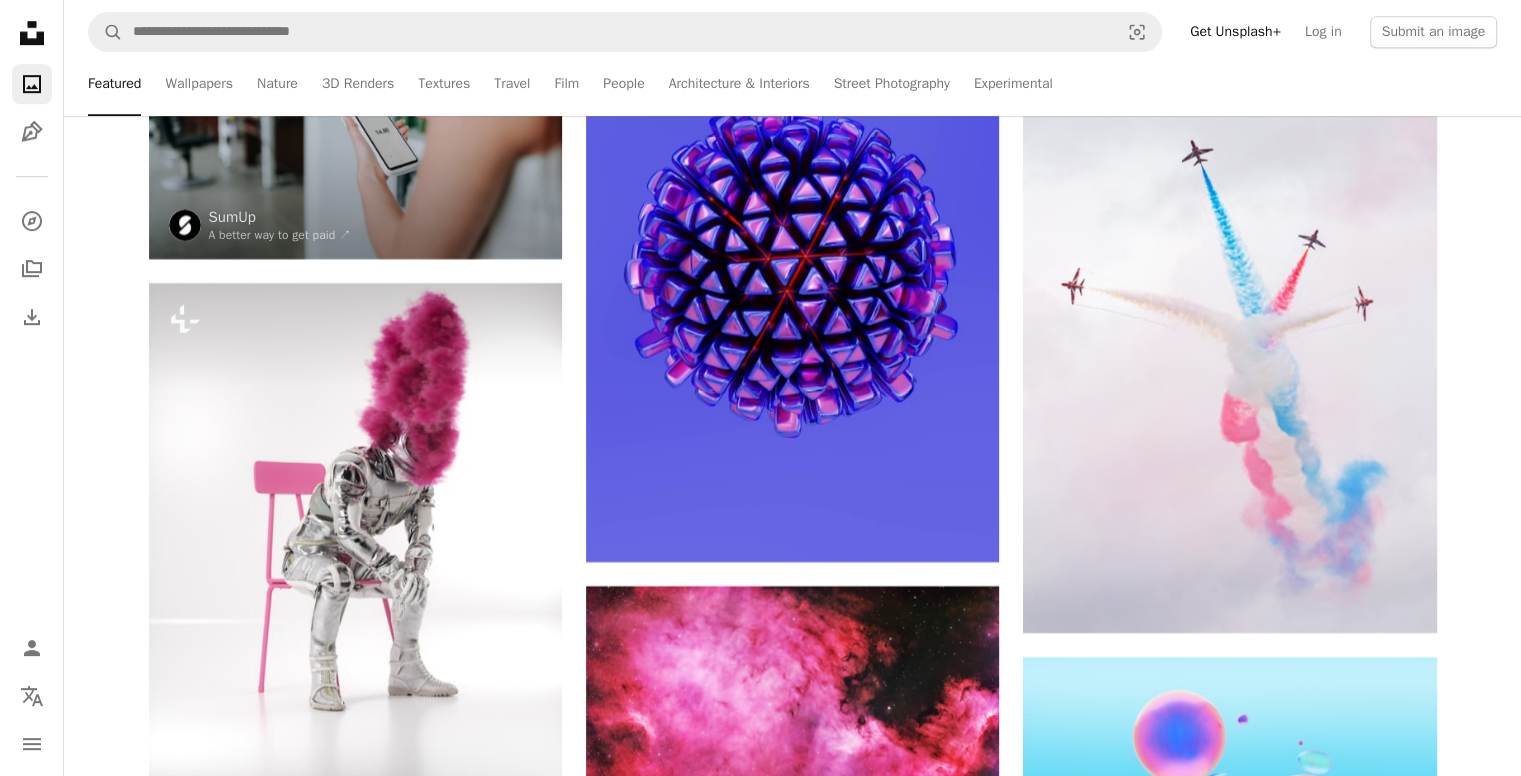 scroll, scrollTop: 0, scrollLeft: 0, axis: both 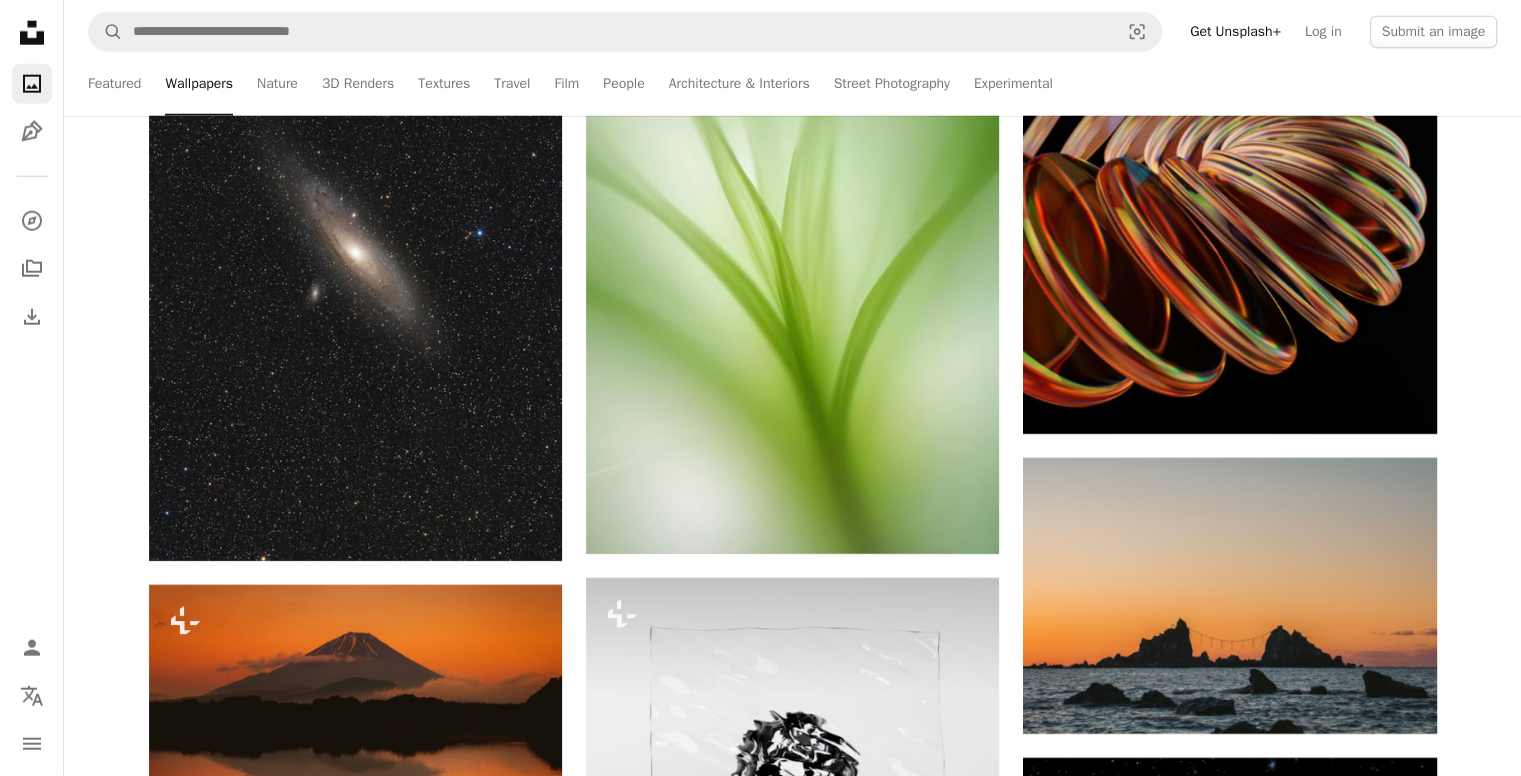 drag, startPoint x: 1522, startPoint y: 637, endPoint x: 1524, endPoint y: 675, distance: 38.052597 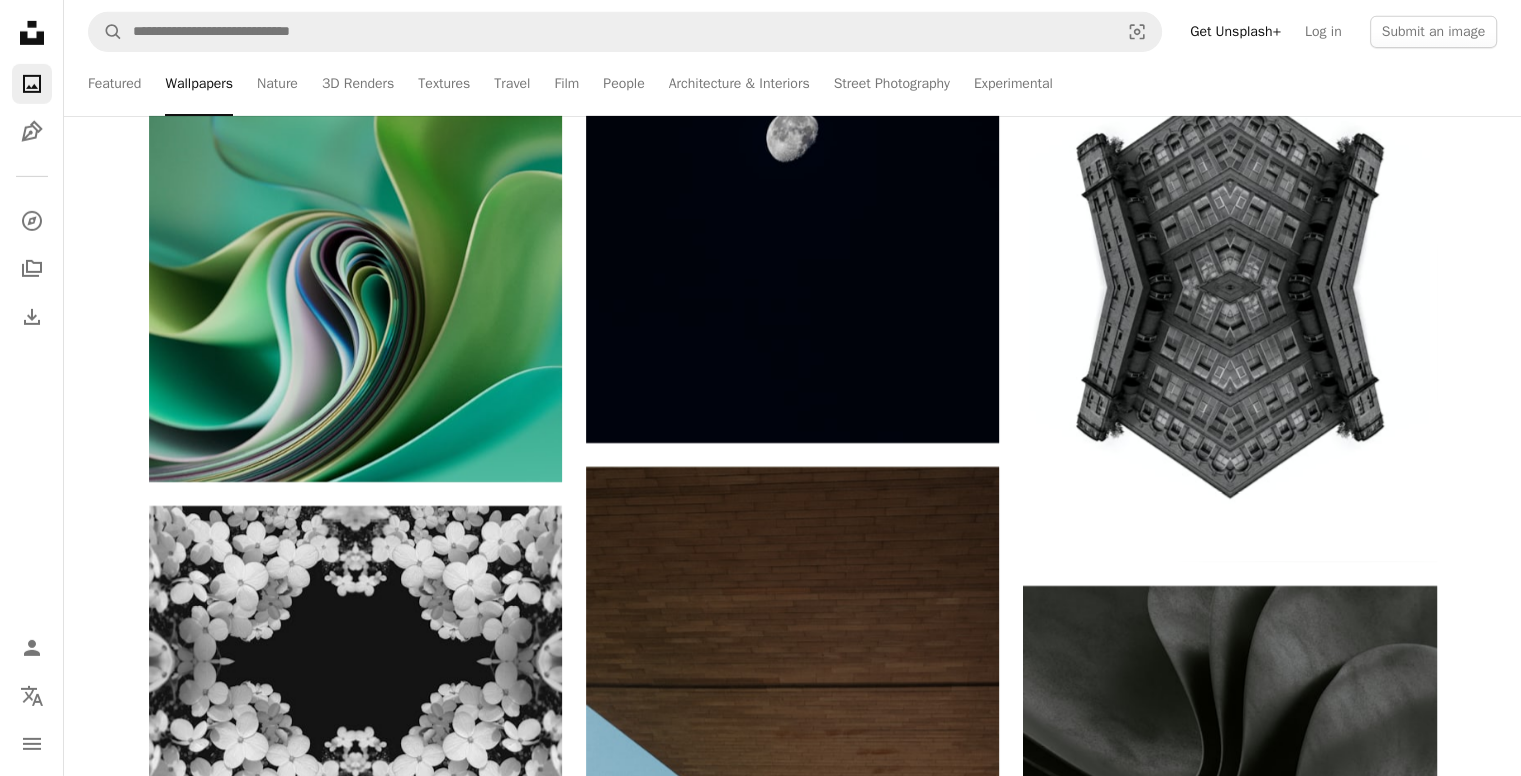 scroll, scrollTop: 14744, scrollLeft: 0, axis: vertical 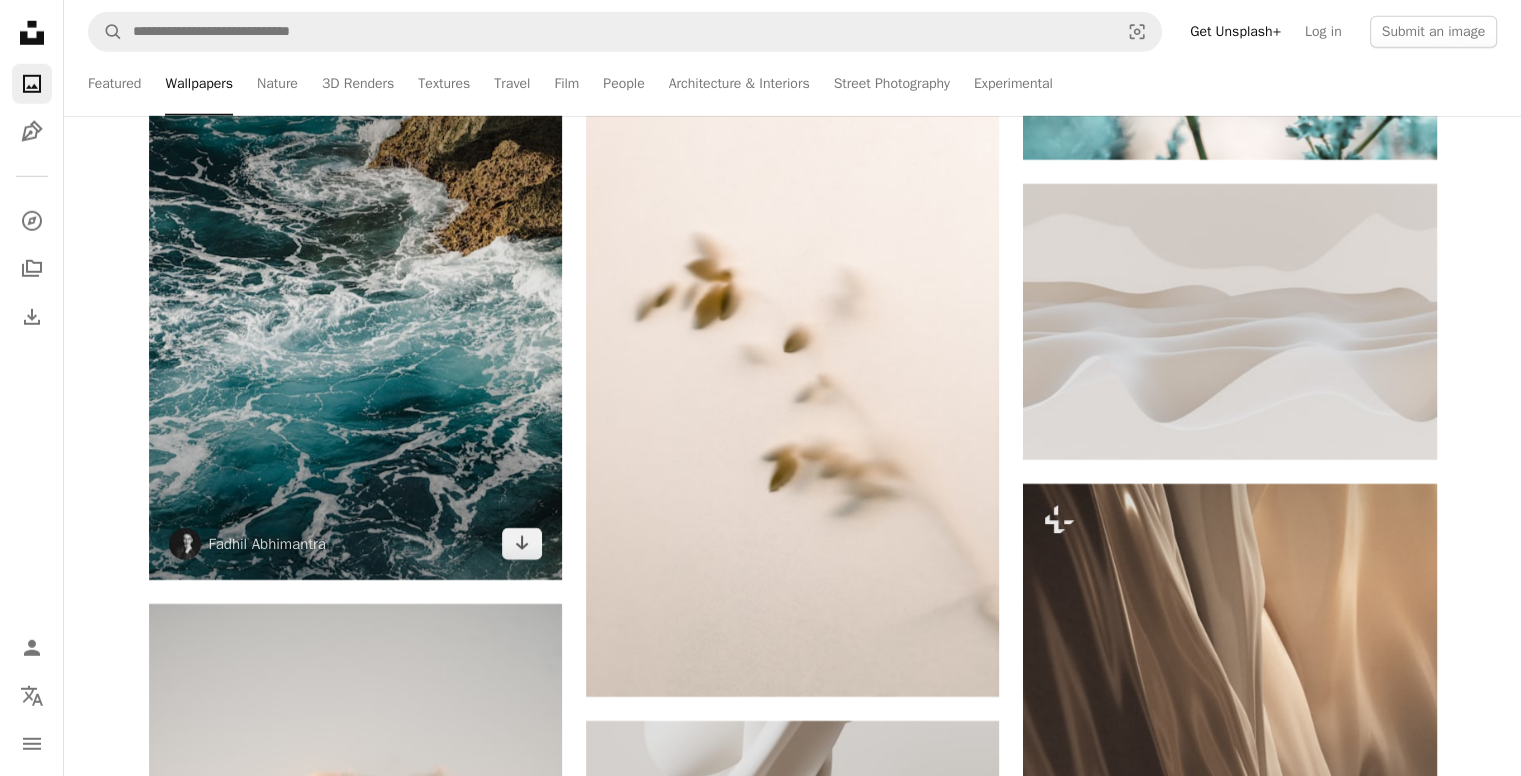 click at bounding box center [355, 303] 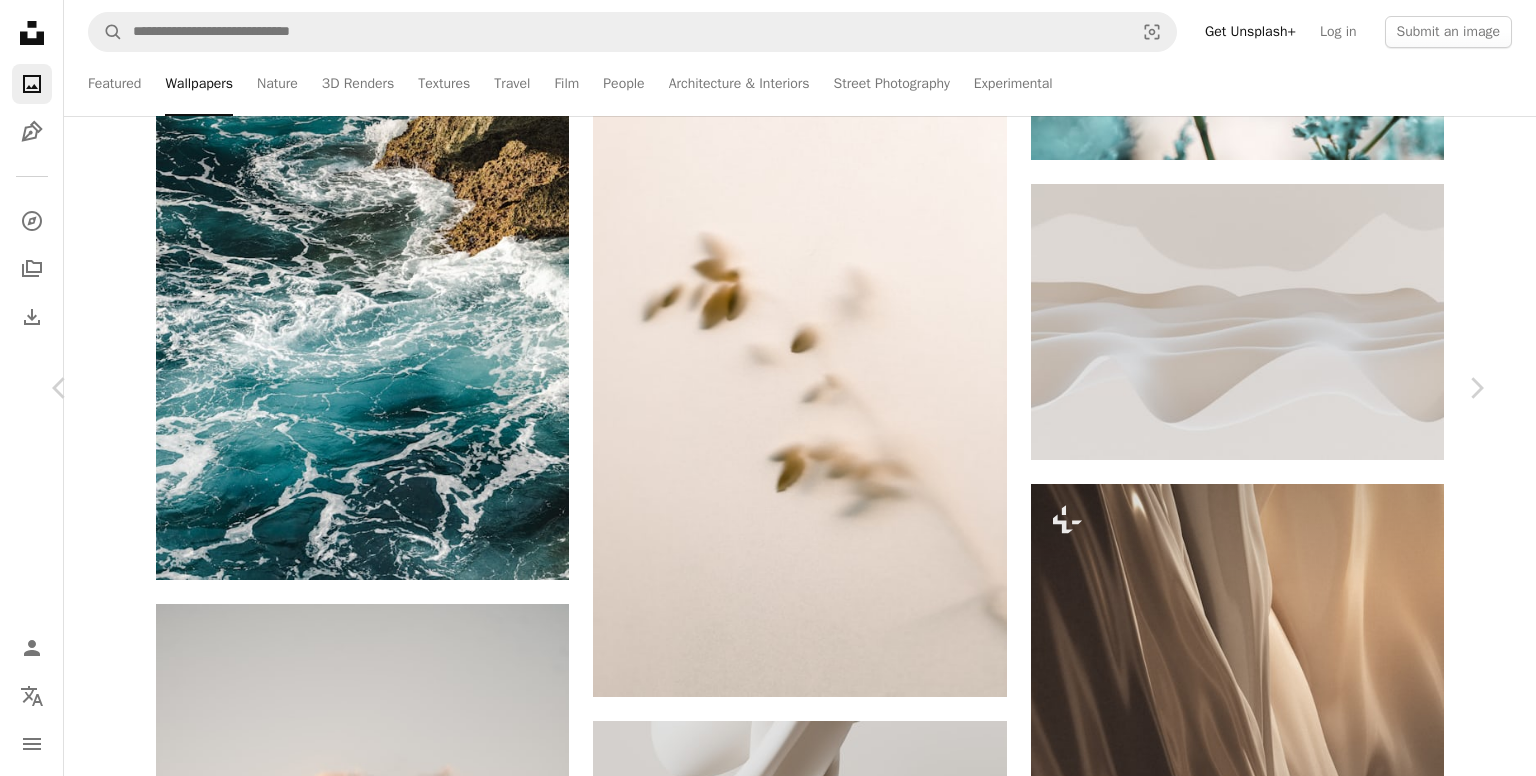 click on "Download free" at bounding box center [1287, 4424] 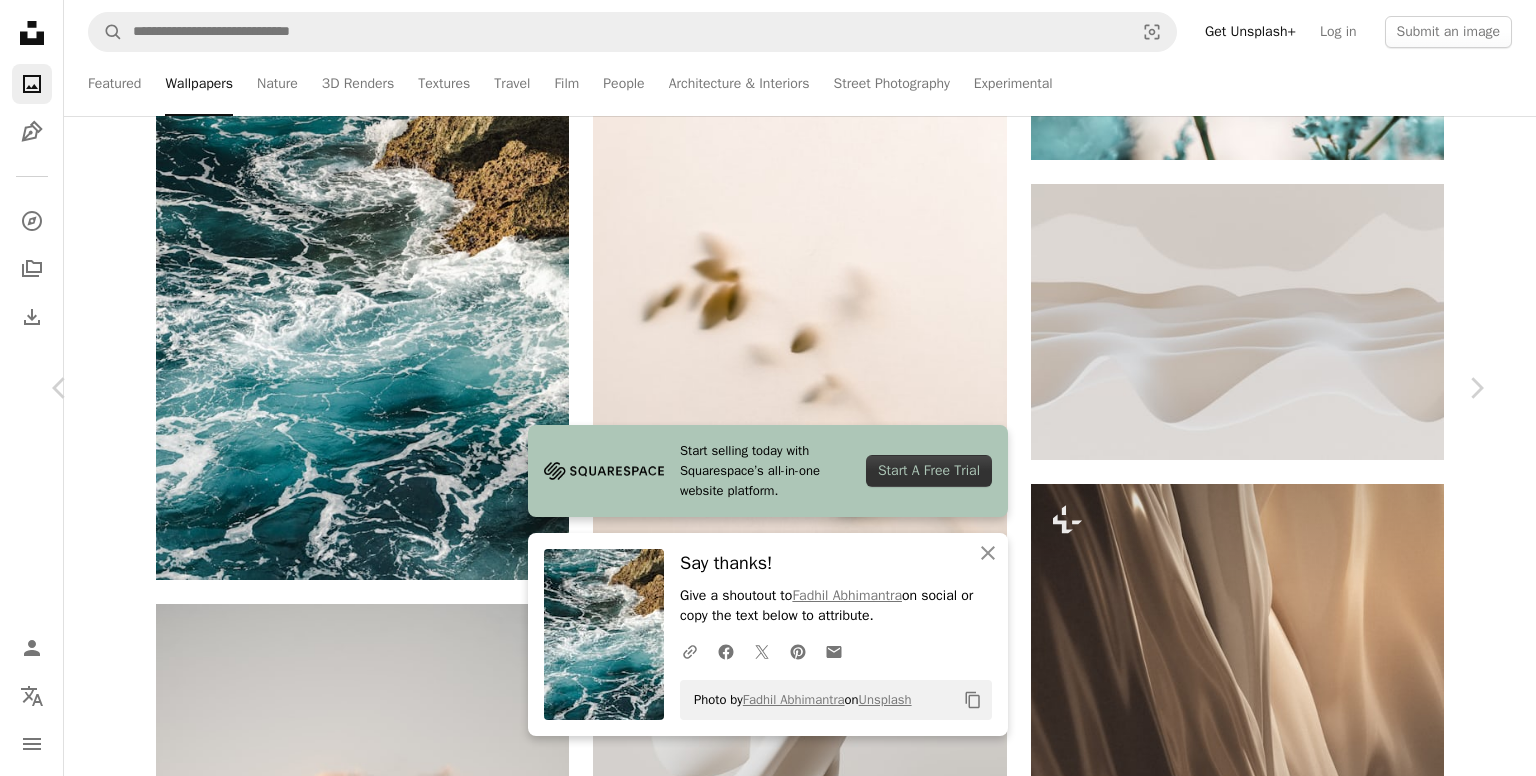 click on "An X shape Chevron left Chevron right Start selling today with Squarespace’s all-in-one website platform. Start A Free Trial An X shape Close Say thanks! Give a shoutout to  [PERSON]  on social or copy the text below to attribute. A URL sharing icon (chains) Facebook icon X (formerly Twitter) icon Pinterest icon An envelope Photo by  [PERSON]  on  Unsplash
Copy content [PERSON] [INITIAL] A heart A plus sign Edit image   Plus sign for Unsplash+ Download free Chevron down Zoom in Views 1,042,296 Downloads 9,210 Featured in Photos ,  Wallpapers A forward-right arrow Share Info icon Info More Actions Whirpool A map marker [CITY], [STATE], [COUNTRY] Calendar outlined Published on  June 8, 2025 Camera Fujifilm, GFX 100s ii Safety Free to use under the  Unsplash License sea wallpapers backgrounds cliff indonesia rock outdoors coast sea waves shoreline east nusa tenggara Public domain images Browse premium related images on iStock  |  View more on iStock" at bounding box center (768, 4765) 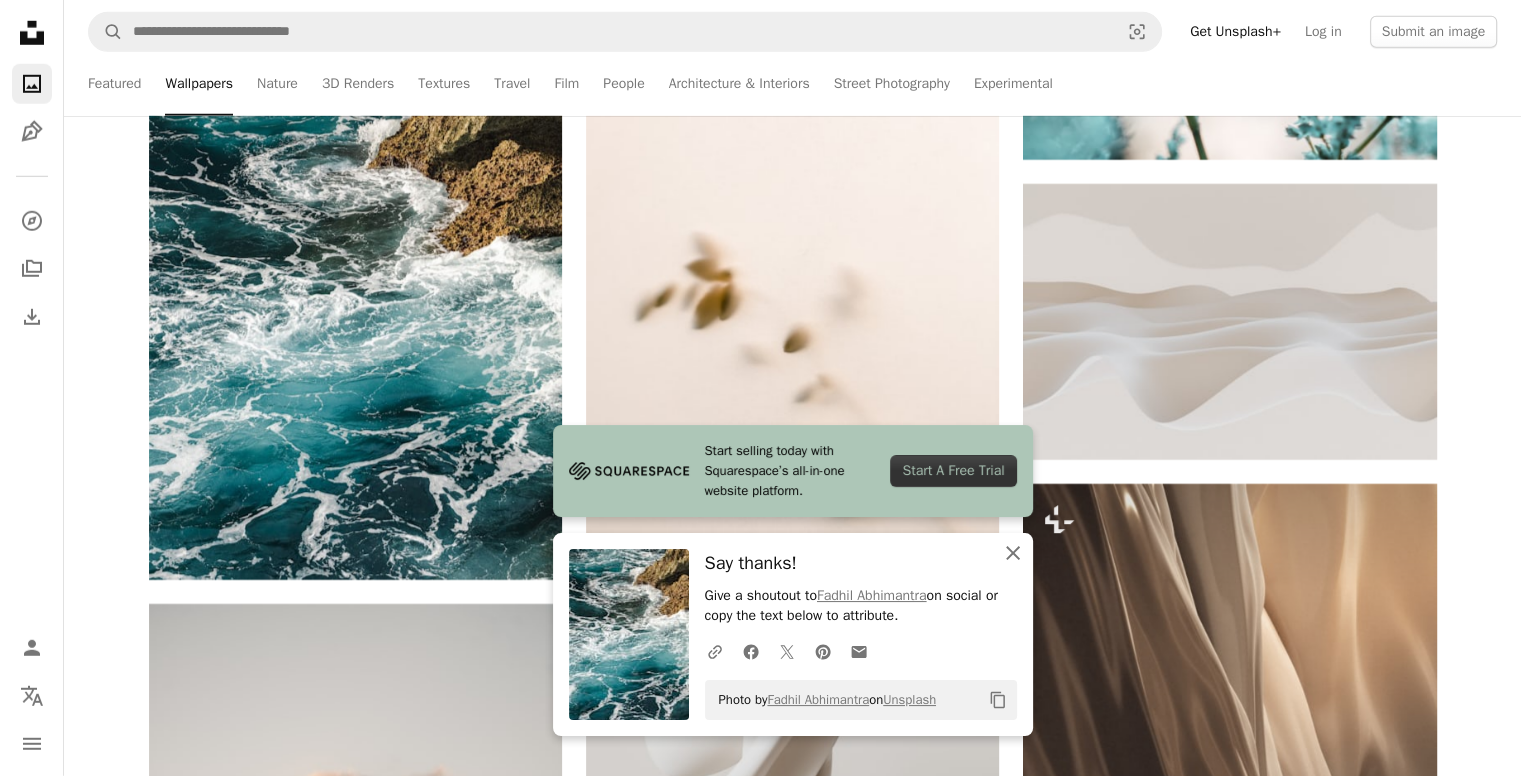 click on "An X shape" 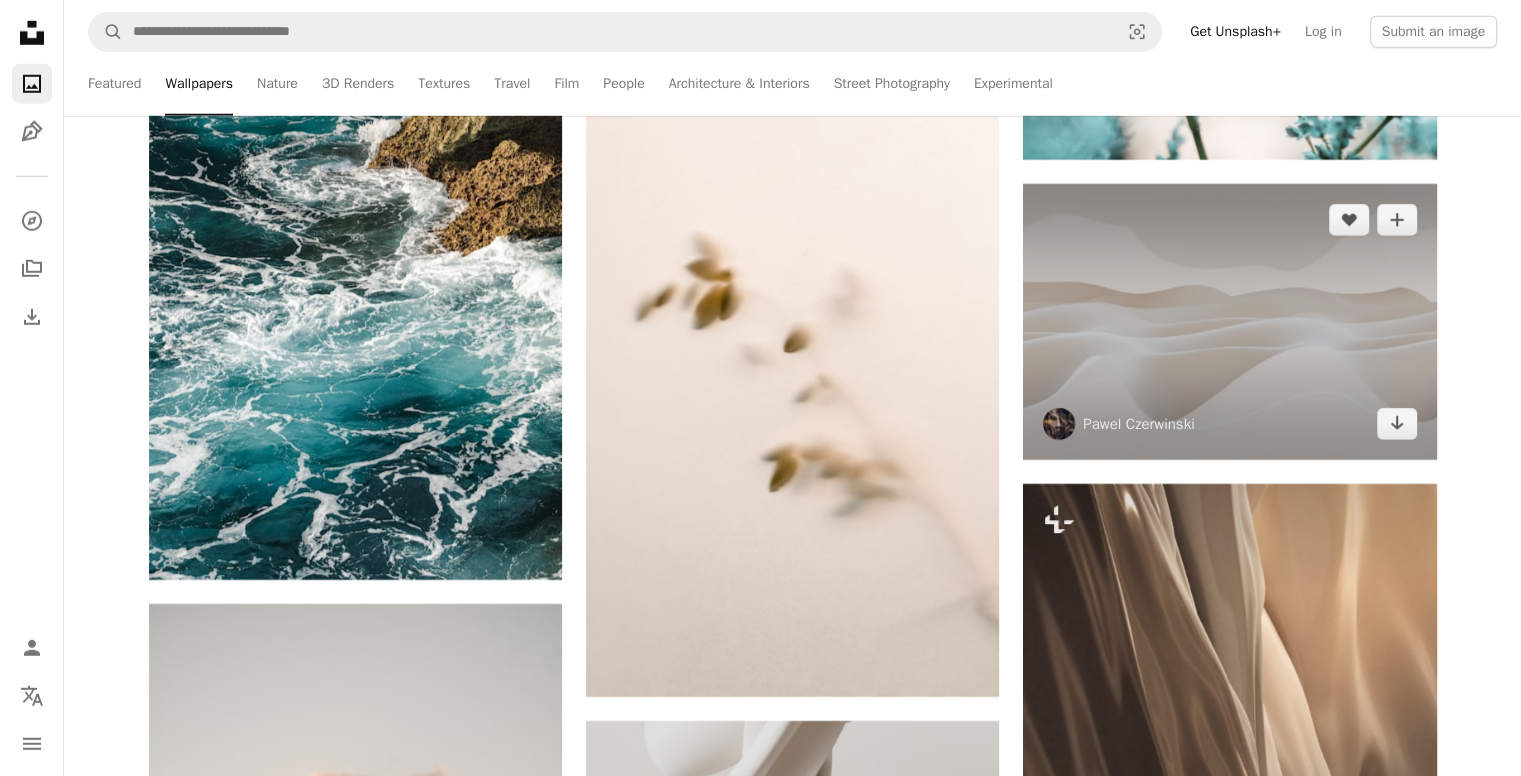 click at bounding box center [1229, 321] 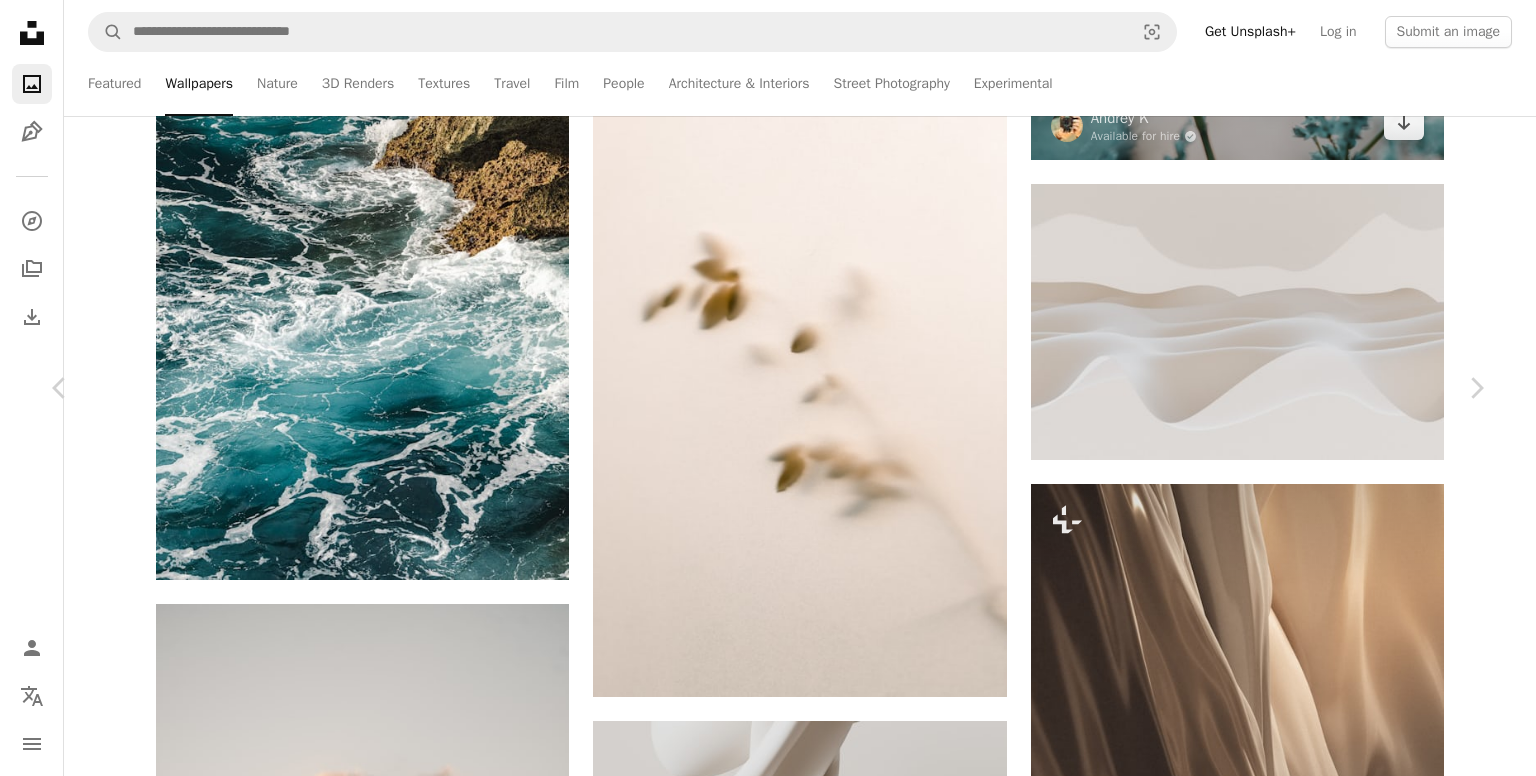 click on "An X shape Chevron left Chevron right [FIRST] [LAST] [FIRST] [LAST] A heart A plus sign Edit image   Plus sign for Unsplash+ Download free Chevron down Zoom in ––– ––  –– ––– –––– –––– ––– ––  –– ––– –––– –––– ––– ––  –– ––– –––– –––– A forward-right arrow Share Info icon Info More Actions –––   – –––  – – ––  – ––––. ––– ––– ––––  –––– ––– ––– – –––– –––– ––– –––   –––– –––– Browse premium related images on iStock  |  Save 20% with code UNSPLASH20 Related images A heart A plus sign [FIRST] [LAST] Arrow pointing down Plus sign for Unsplash+ A heart A plus sign [FIRST] [LAST] For  Unsplash+ A lock   Download A heart A plus sign [FIRST] [LAST] Arrow pointing down A heart A plus sign [FIRST] [LAST] Arrow pointing down A heart A plus sign [FIRST] [LAST] Arrow pointing down For" at bounding box center (768, 4765) 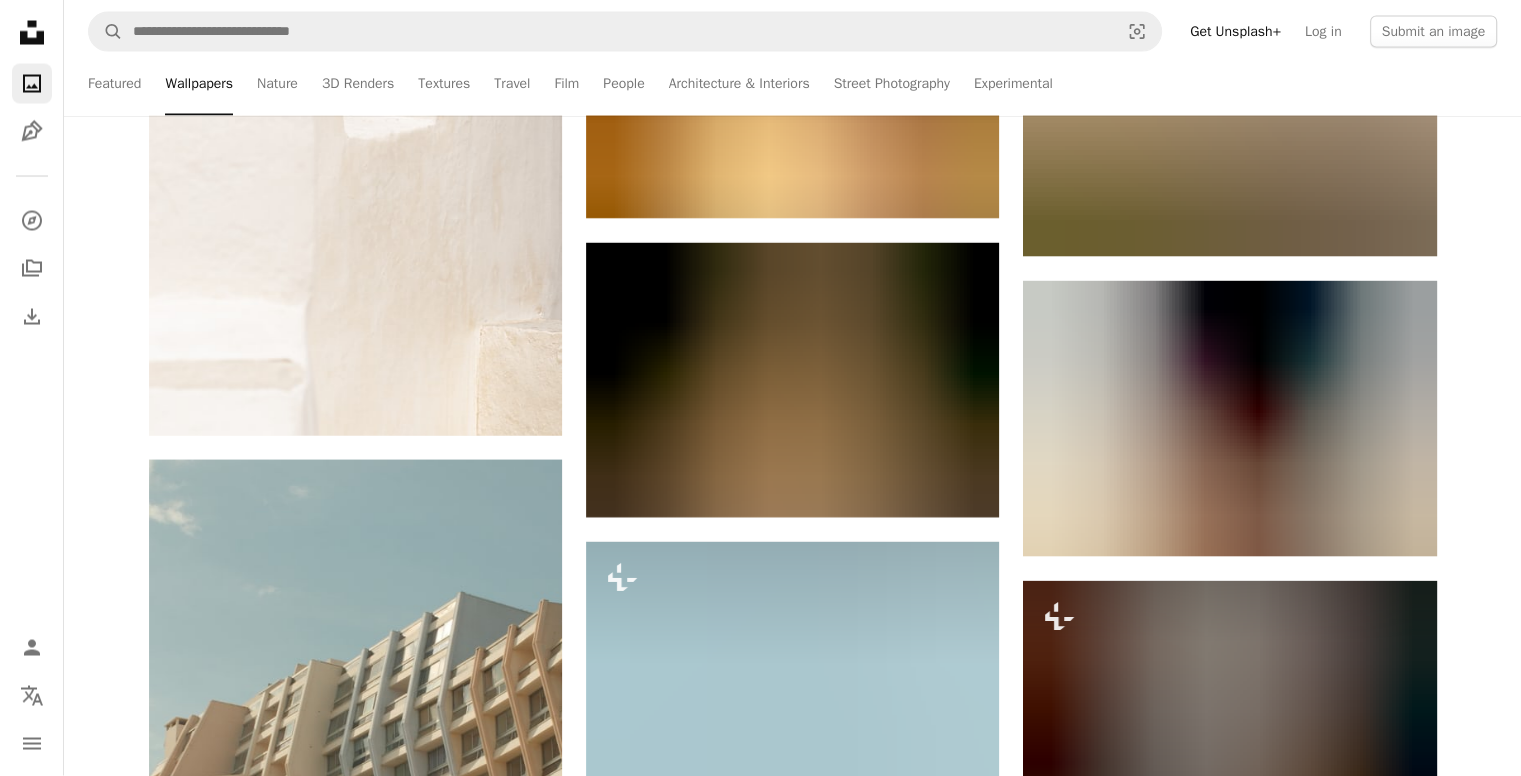 scroll, scrollTop: 26418, scrollLeft: 0, axis: vertical 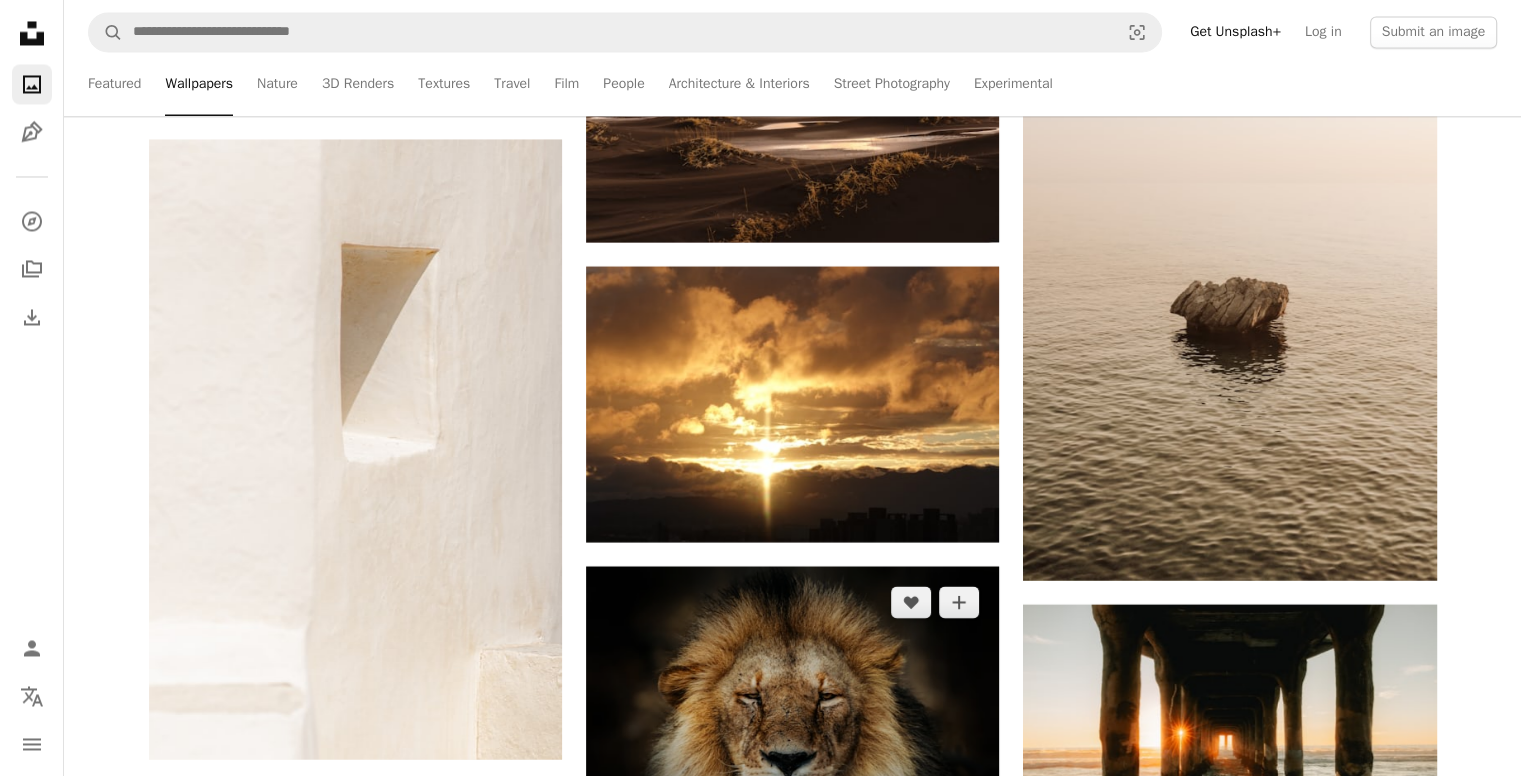 click at bounding box center [792, 703] 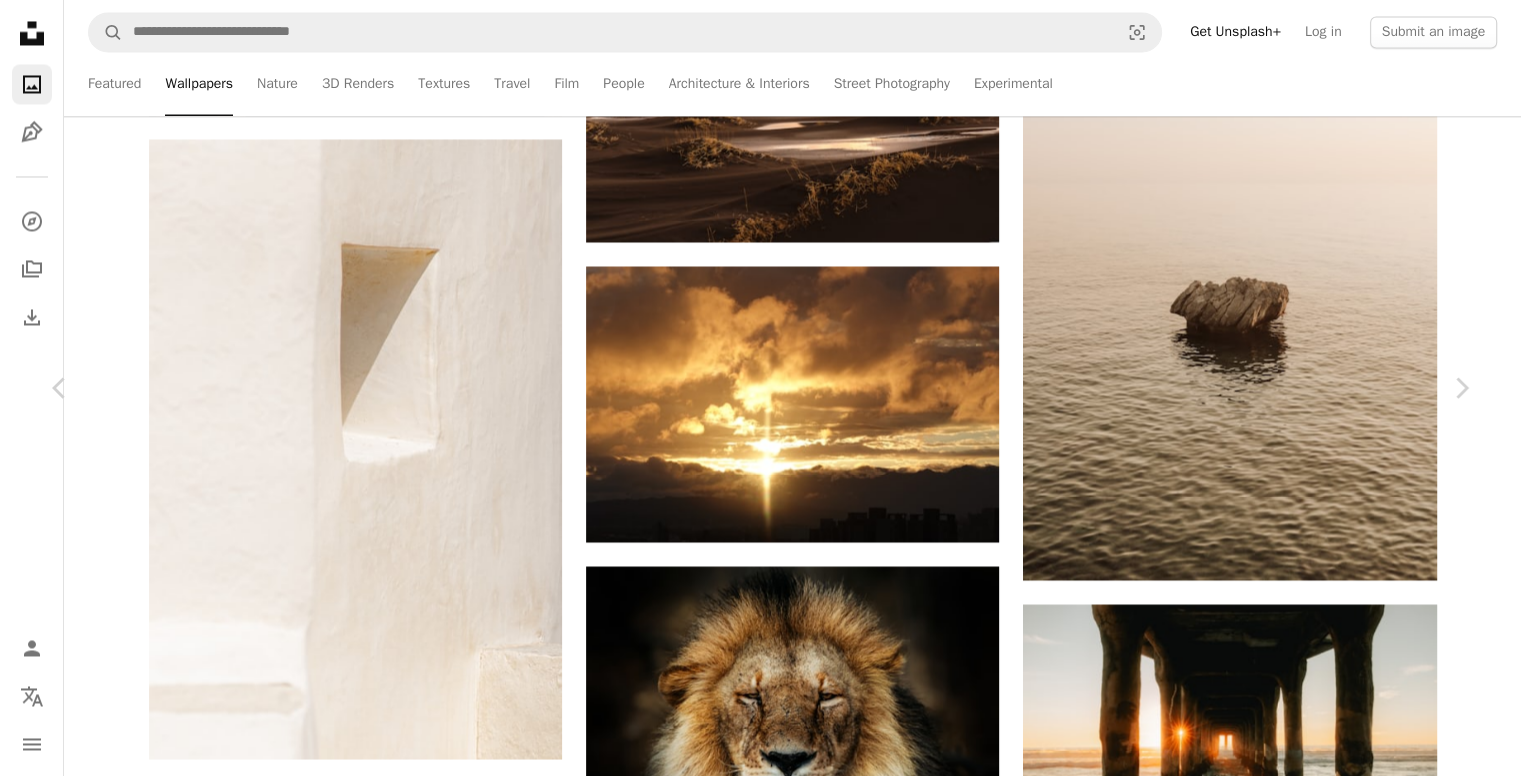 click 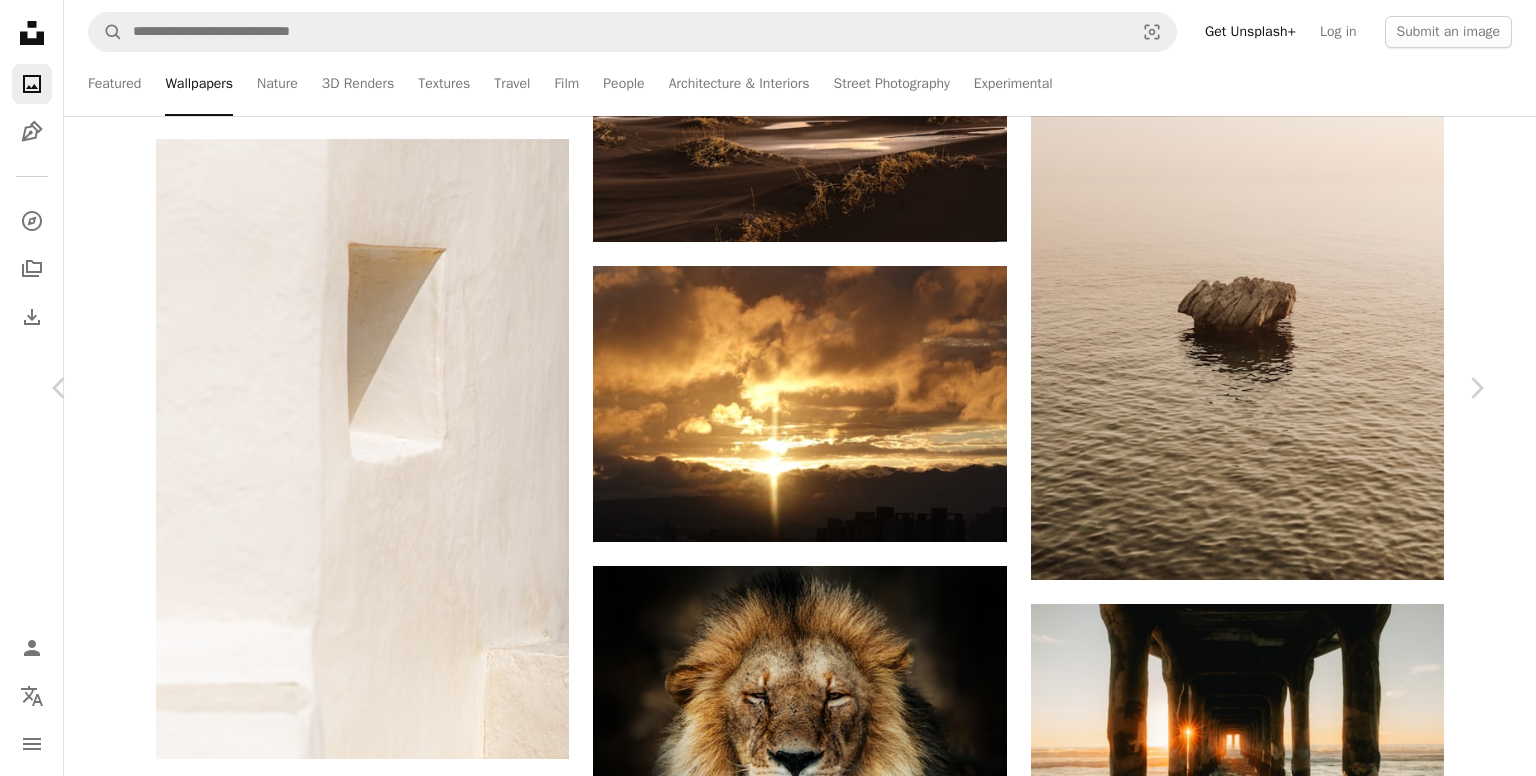 click at bounding box center (506, 7087) 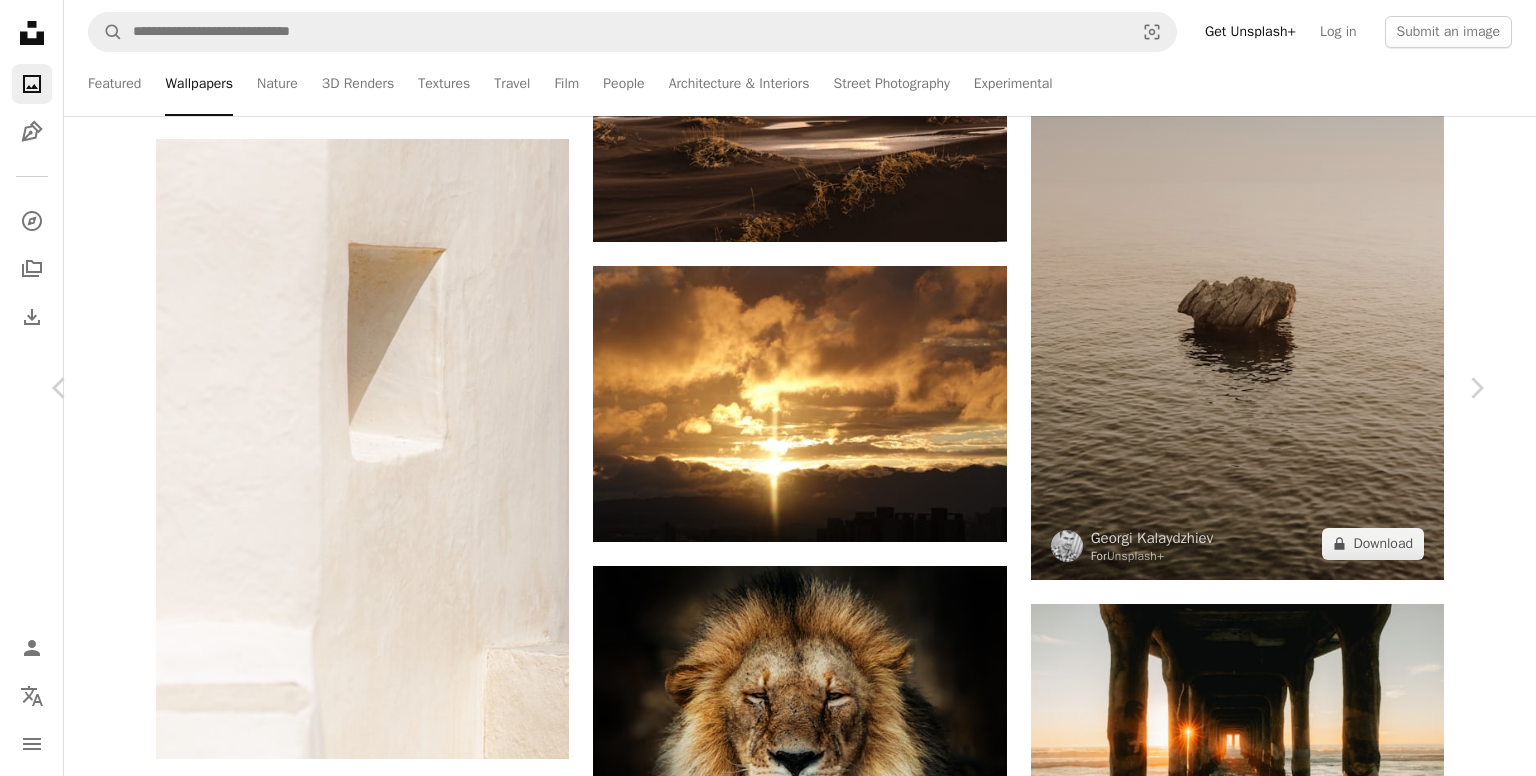 click on "An X shape Chevron left Chevron right [FIRST] [LAST] Available for hire A checkmark inside of a circle A heart A plus sign Edit image   Plus sign for Unsplash+ Download free Chevron down Zoom in Views 1,729,574 Downloads 29,142 Featured in Photos ,  Nature ,  Wallpapers A forward-right arrow Share Info icon Info More Actions Calendar outlined Published on  April 29, 2025 Safety Free to use under the  Unsplash License travel animal outdoor lion wildlife monkey eyes adventure africa wallpapers backgrounds safari national park african african lion lions serengeti lion cub lion face male lion Backgrounds Browse premium related images on iStock  |  Save 20% with code UNSPLASH20 View more on iStock  ↗ Related images A heart A plus sign [FIRST] [LAST] Arrow pointing down Plus sign for Unsplash+ A heart A plus sign [FIRST] [LAST] For  Unsplash+ A lock   Download A heart A plus sign [FIRST] [LAST] Arrow pointing down A heart A plus sign [FIRST] [LAST] Arrow pointing down A heart A plus sign [FIRST] [LAST] Arrow pointing down For" at bounding box center (768, 7106) 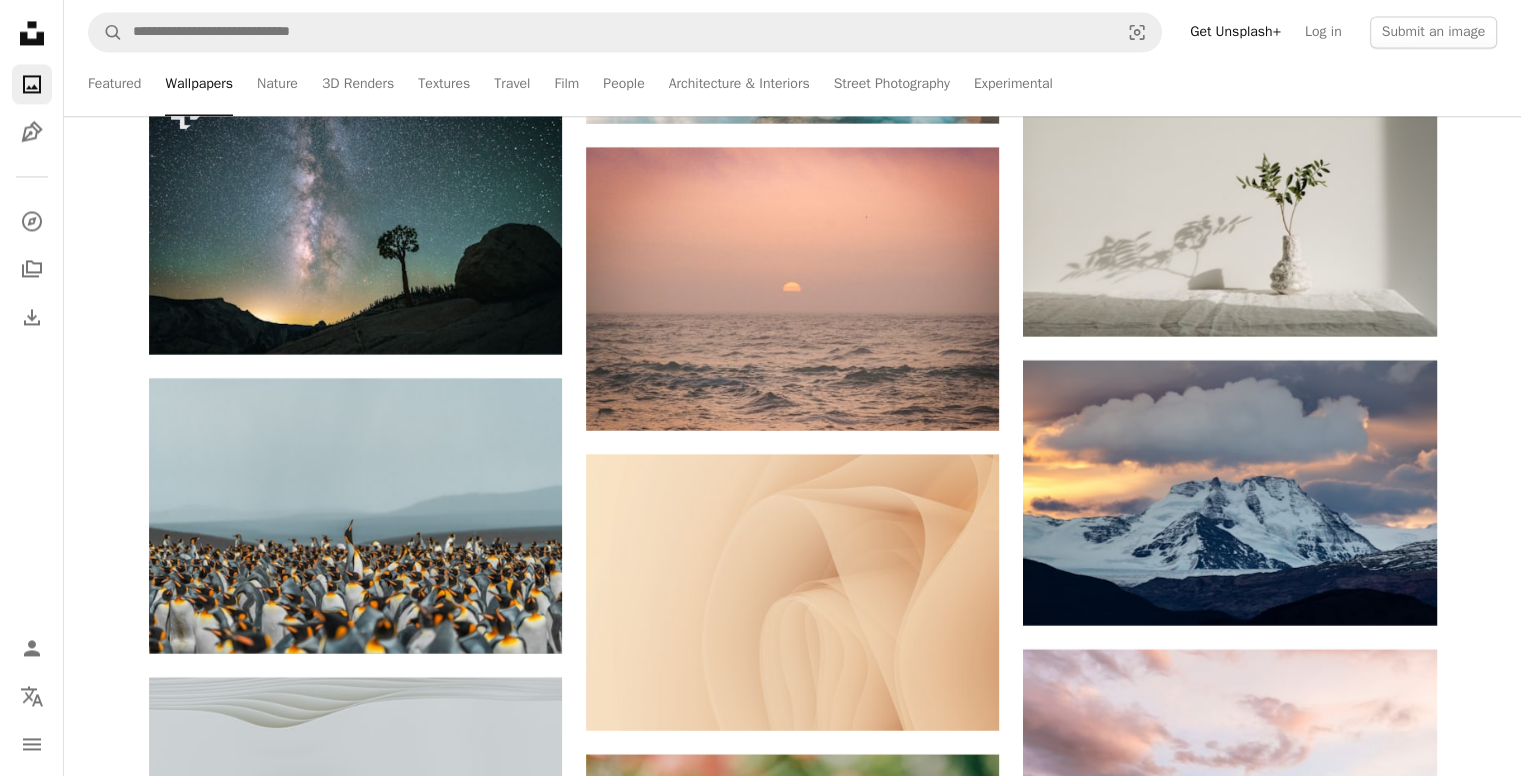scroll, scrollTop: 35570, scrollLeft: 0, axis: vertical 